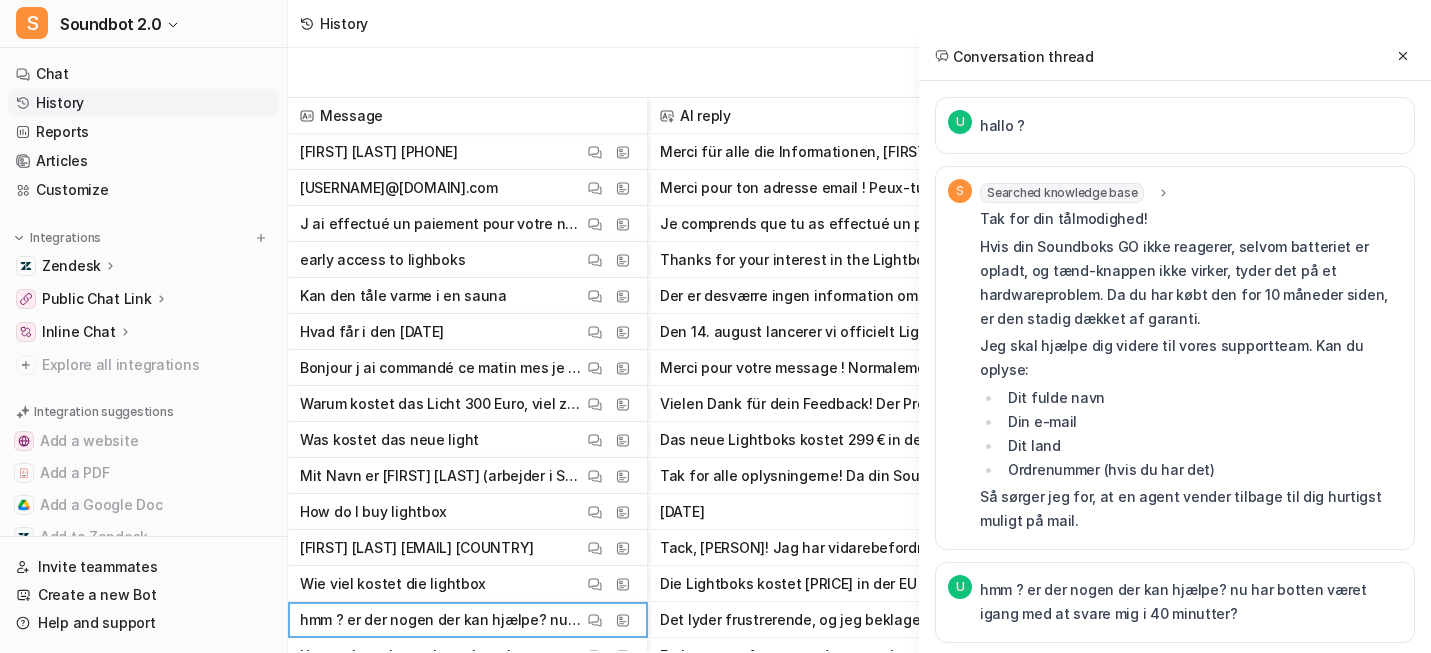 scroll, scrollTop: 22, scrollLeft: 0, axis: vertical 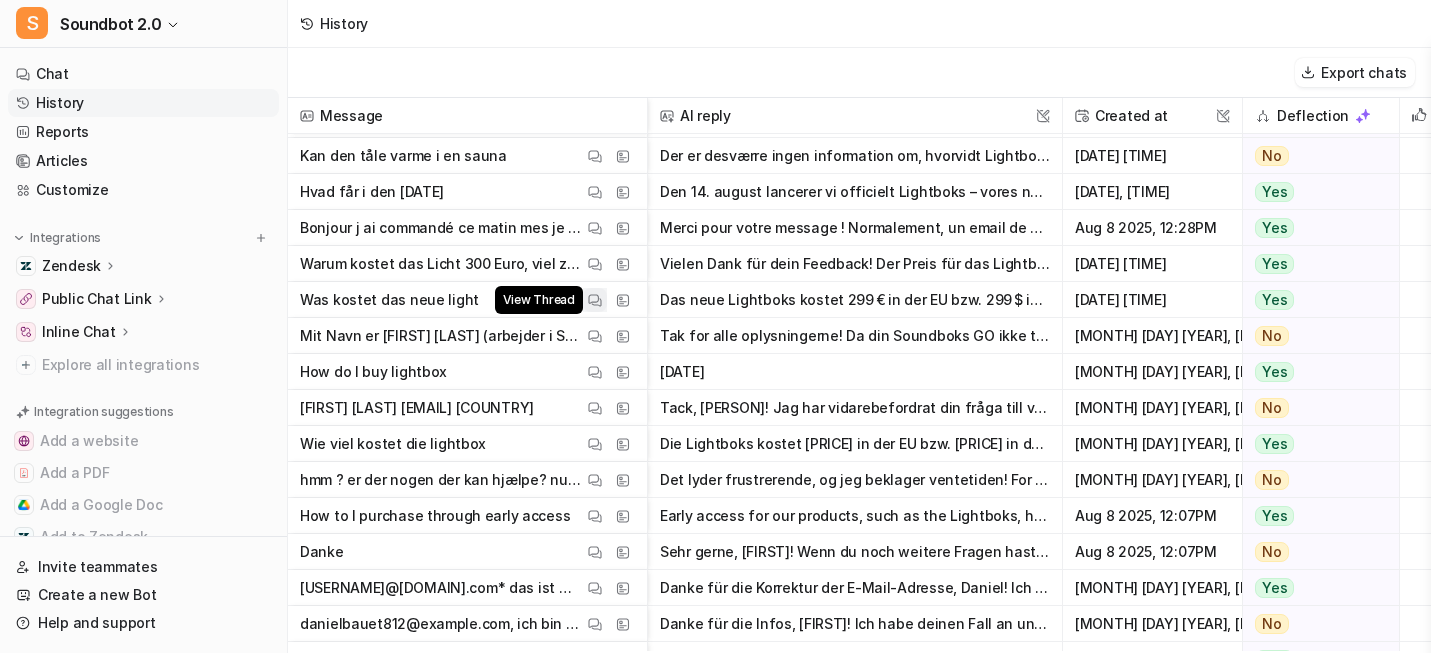 click on "View Thread" at bounding box center [595, 300] 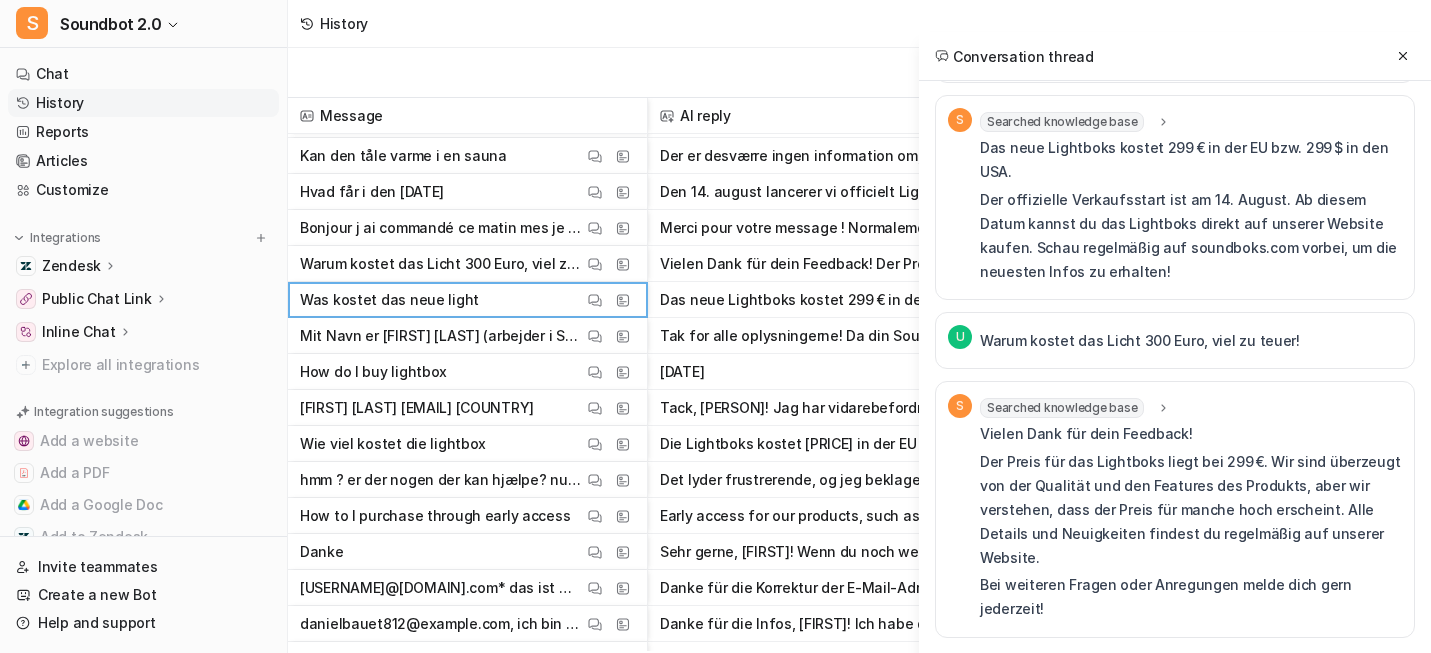 scroll, scrollTop: 189, scrollLeft: 0, axis: vertical 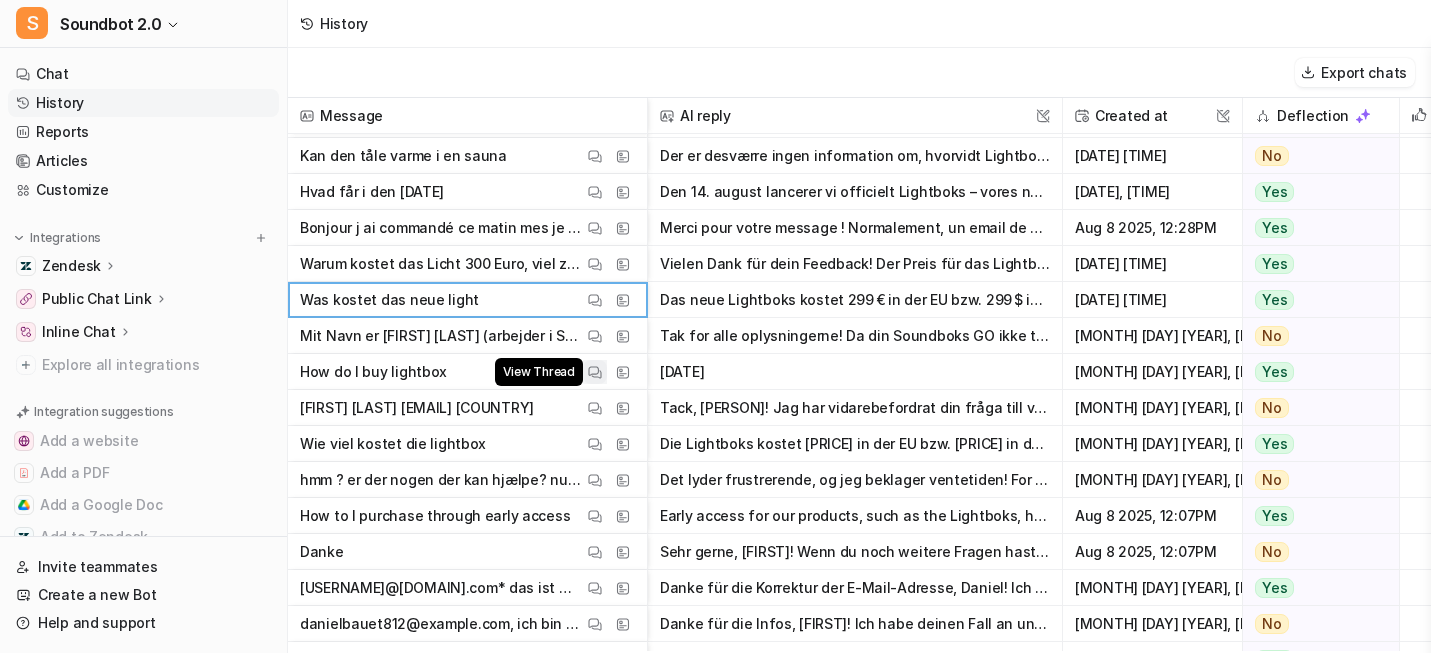 click at bounding box center (595, 372) 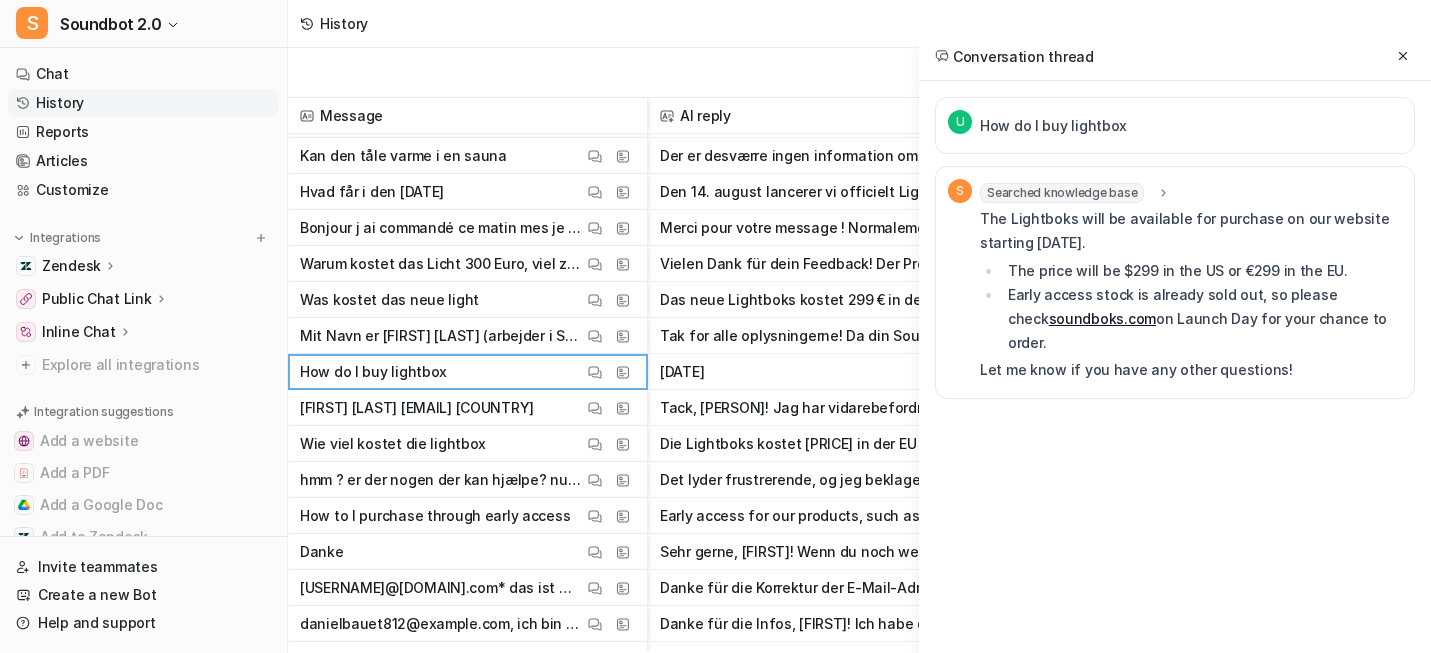scroll, scrollTop: 0, scrollLeft: 0, axis: both 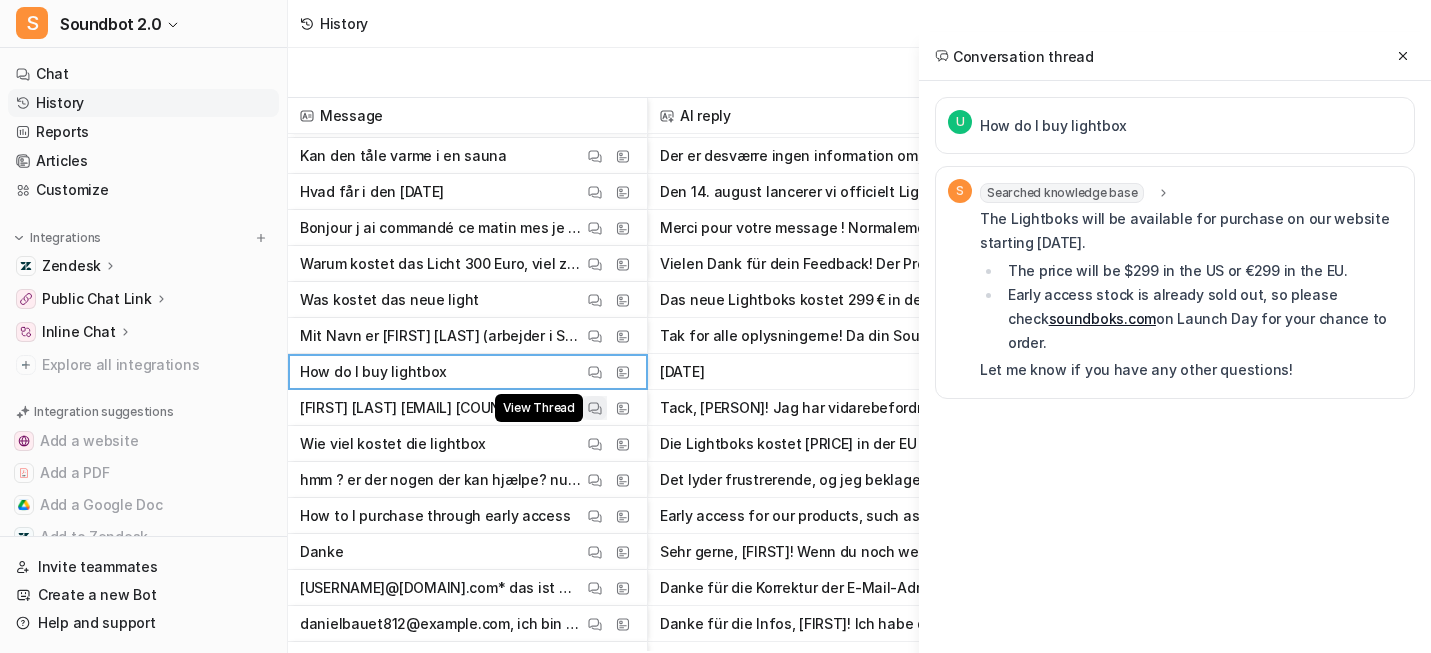 click at bounding box center (595, 408) 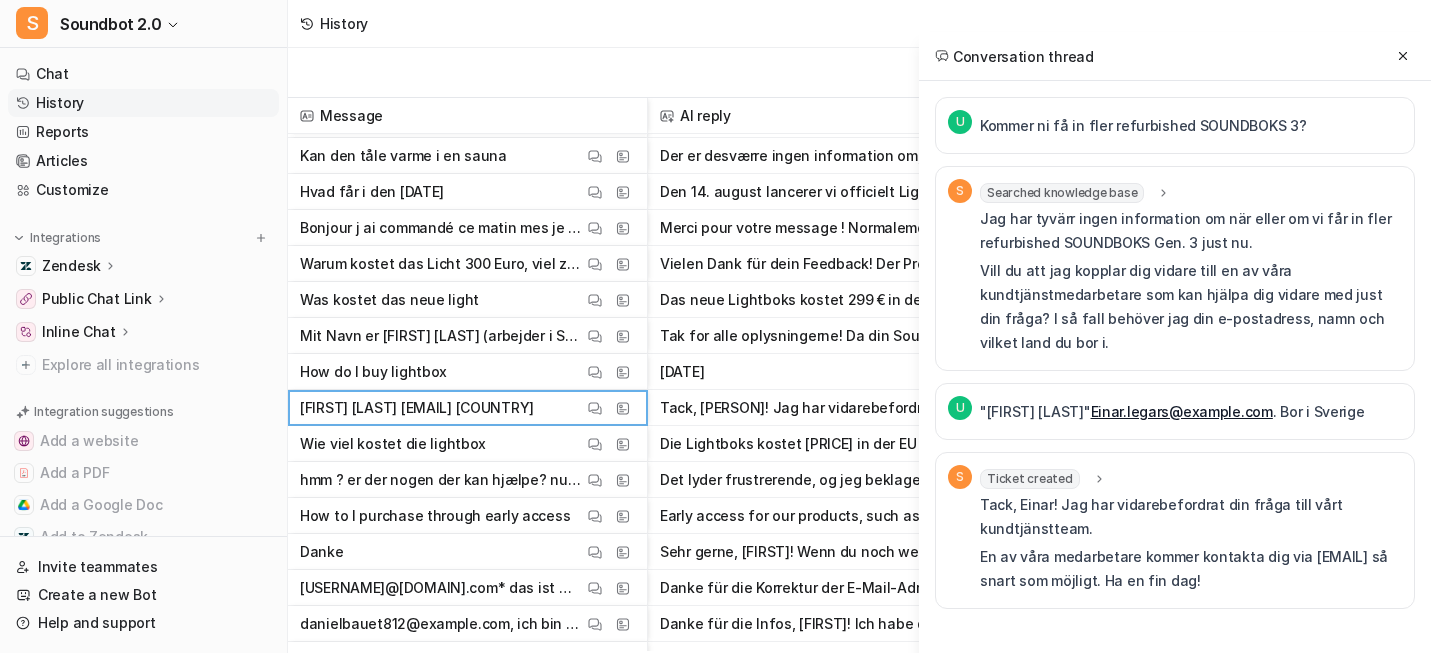 scroll, scrollTop: 1, scrollLeft: 0, axis: vertical 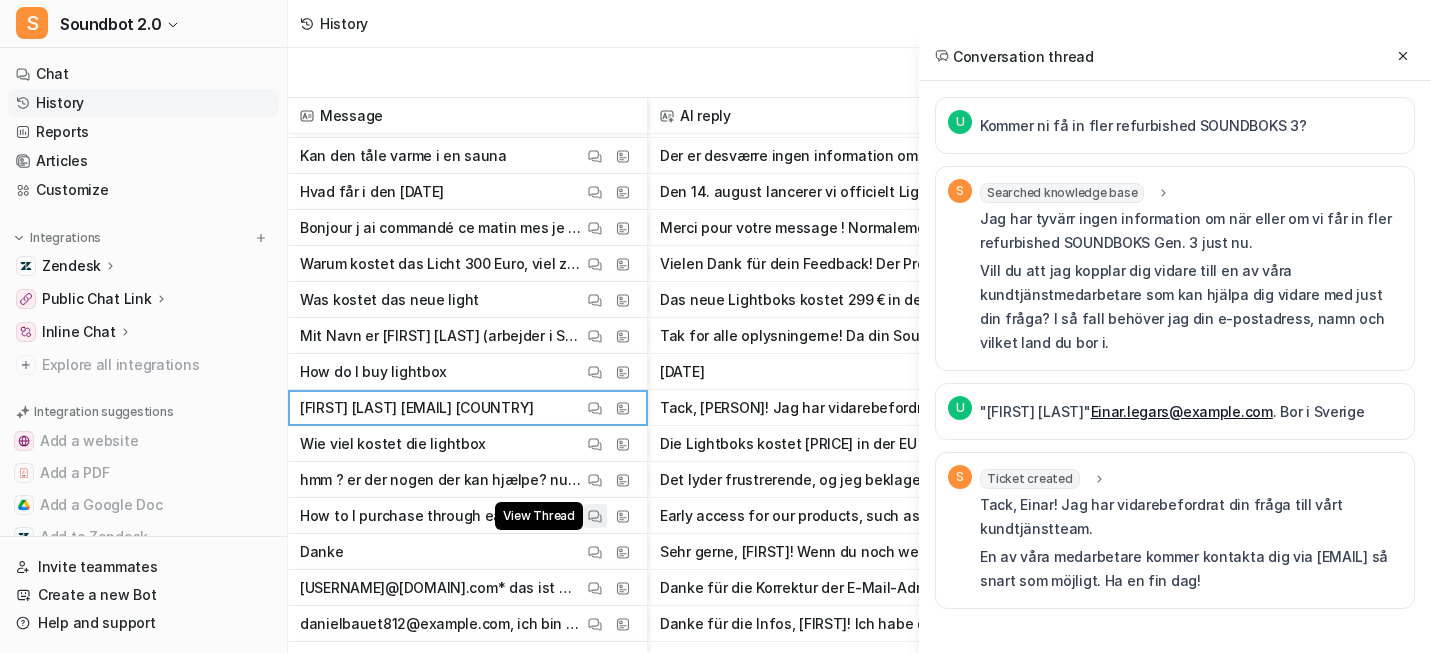 click at bounding box center (595, 516) 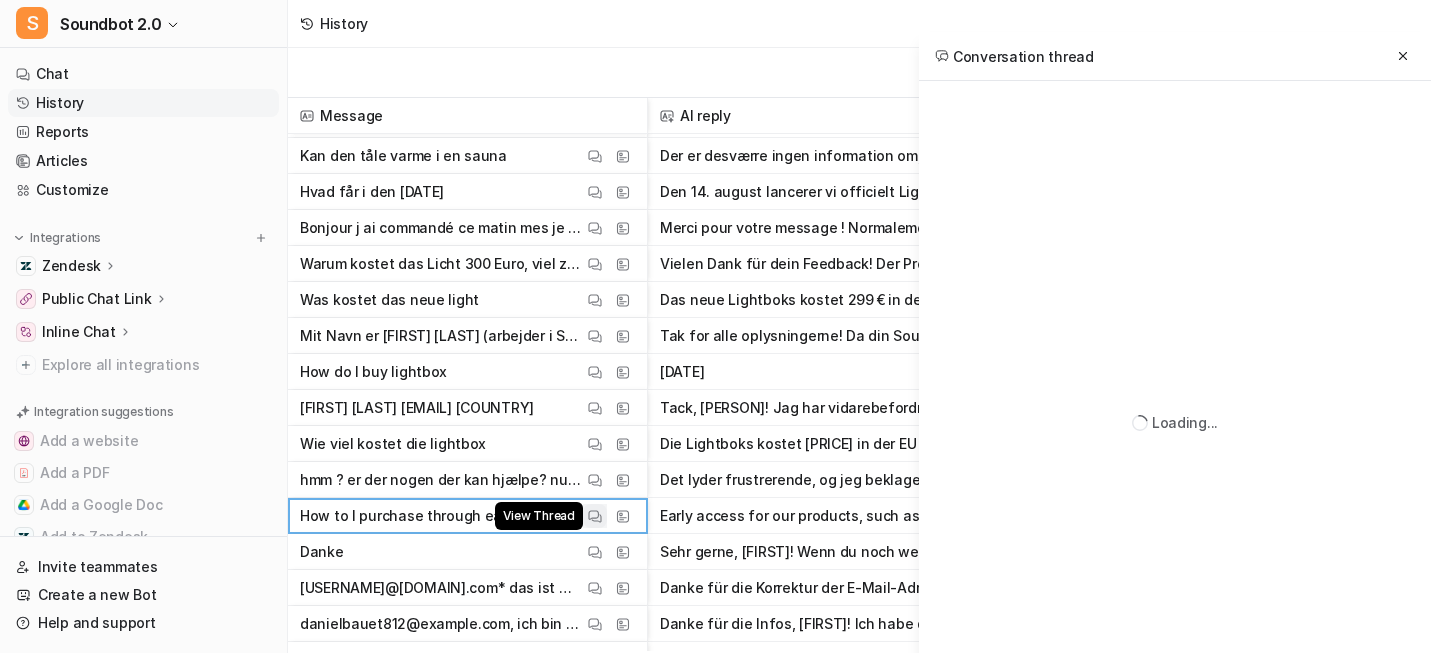 scroll, scrollTop: 0, scrollLeft: 0, axis: both 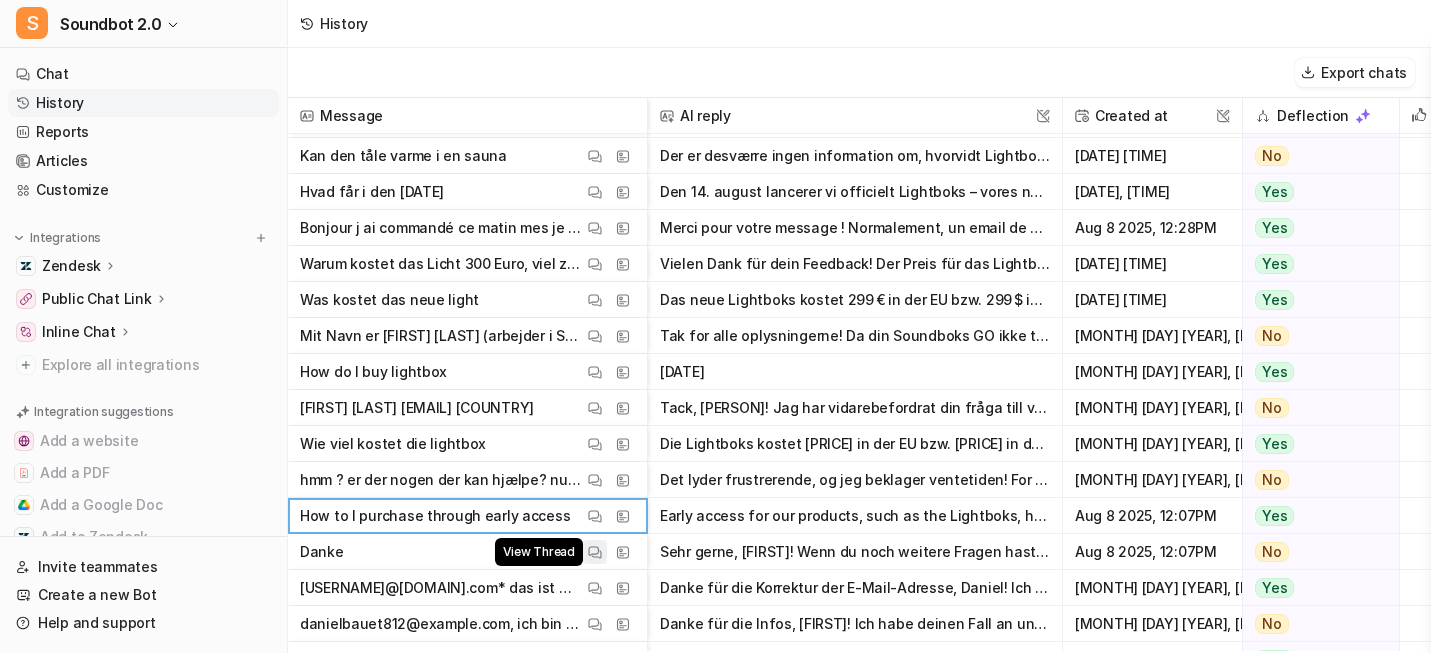 click at bounding box center [595, 552] 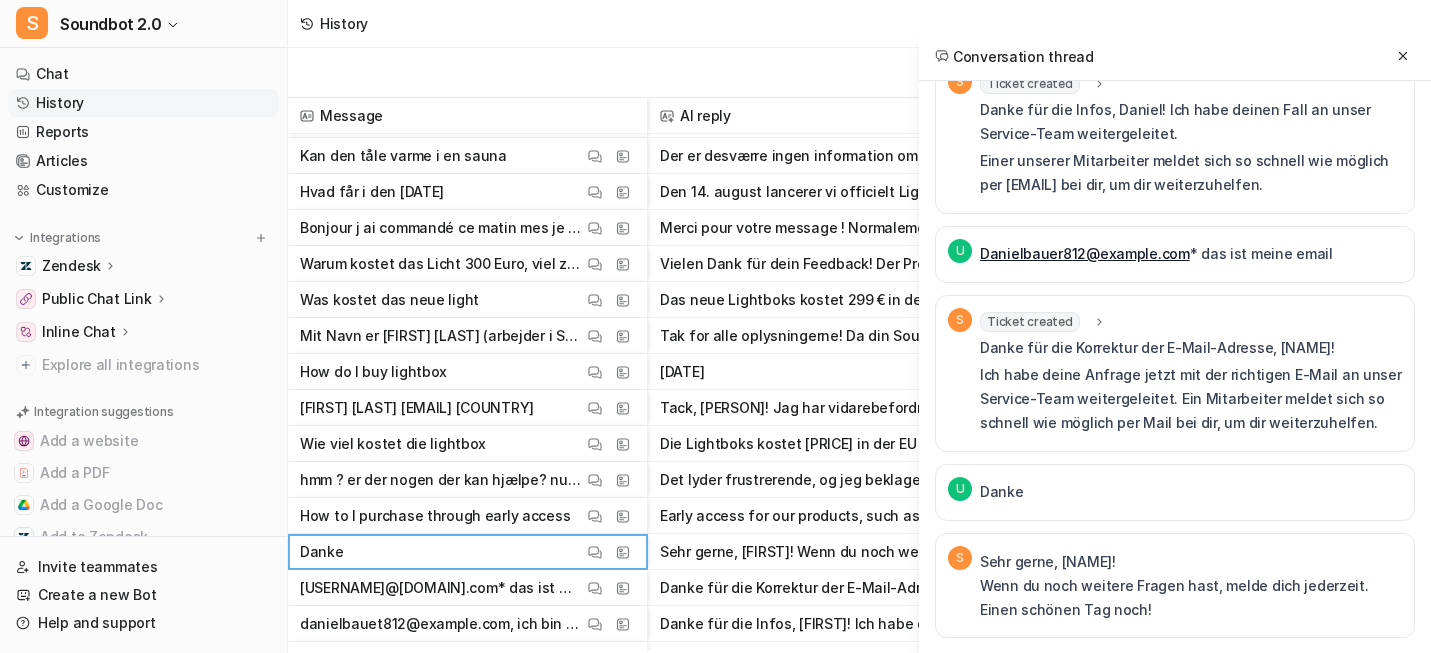 scroll, scrollTop: 1413, scrollLeft: 0, axis: vertical 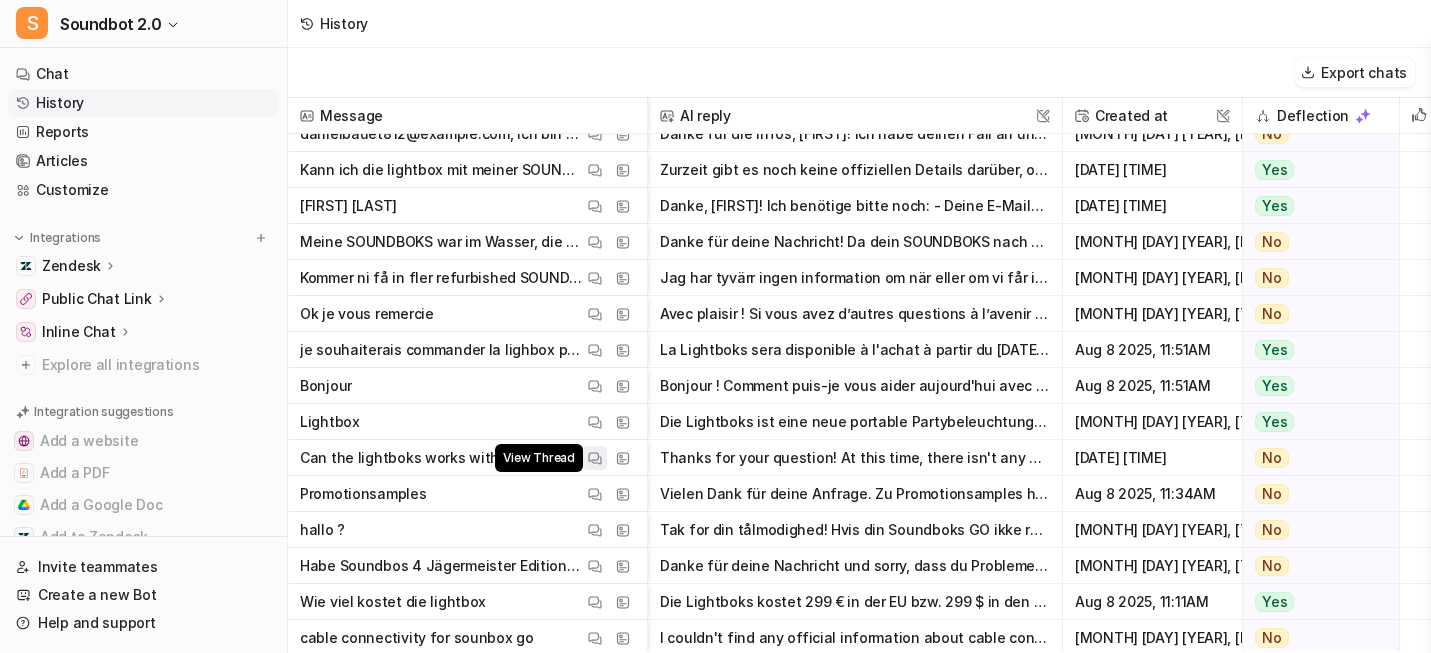 click at bounding box center (595, 458) 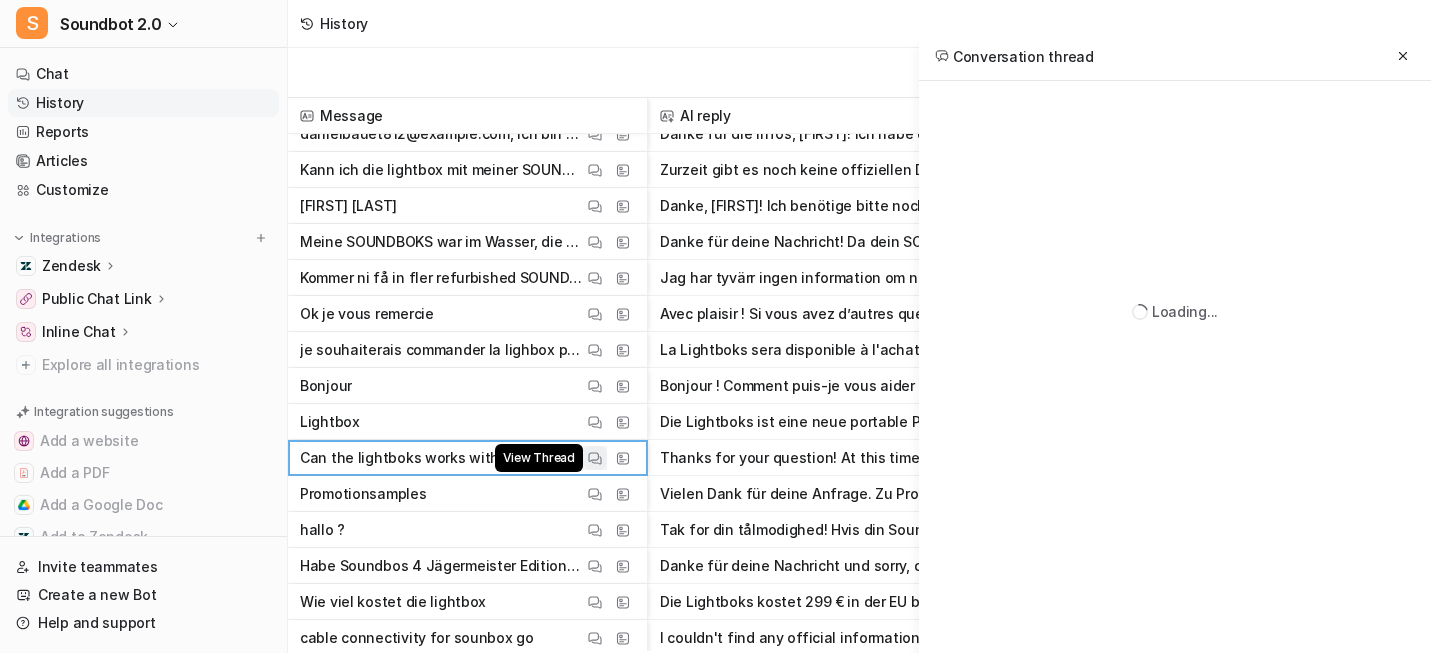 scroll, scrollTop: 0, scrollLeft: 0, axis: both 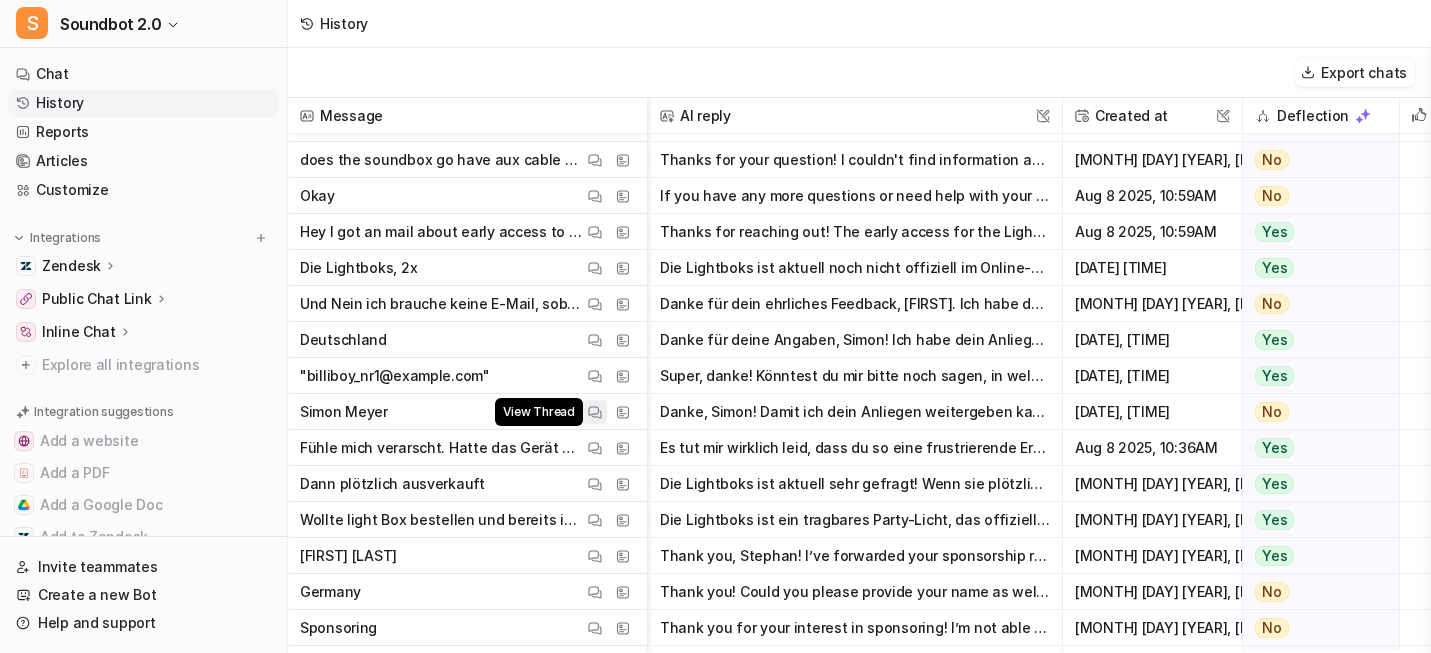 click on "View Thread" at bounding box center (595, 412) 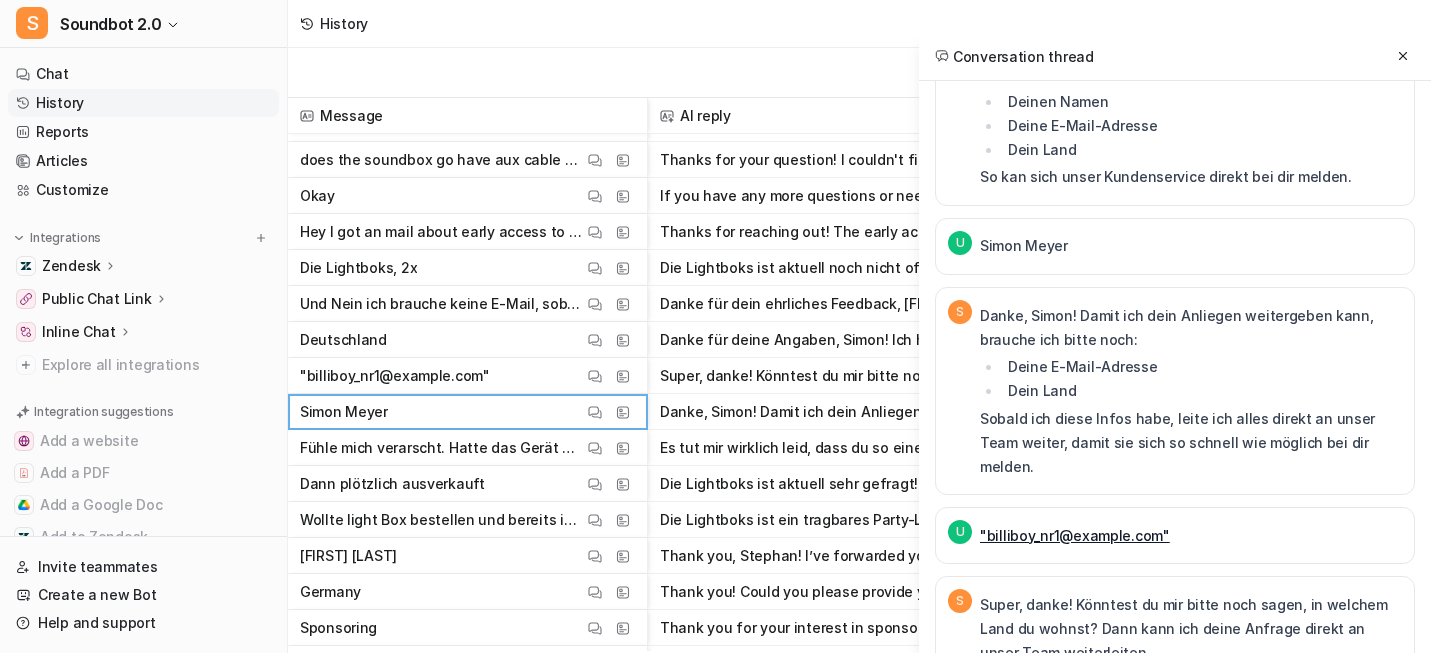 scroll, scrollTop: 0, scrollLeft: 0, axis: both 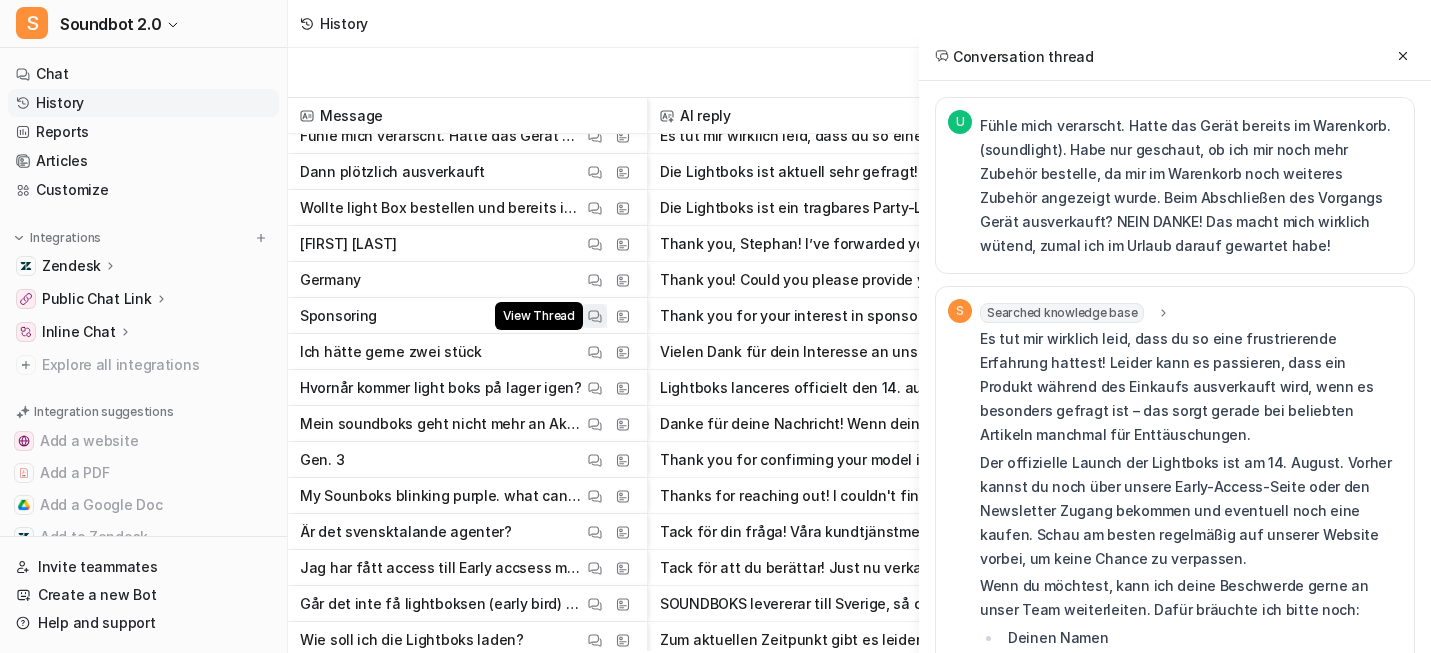 click on "View Thread" at bounding box center [595, 316] 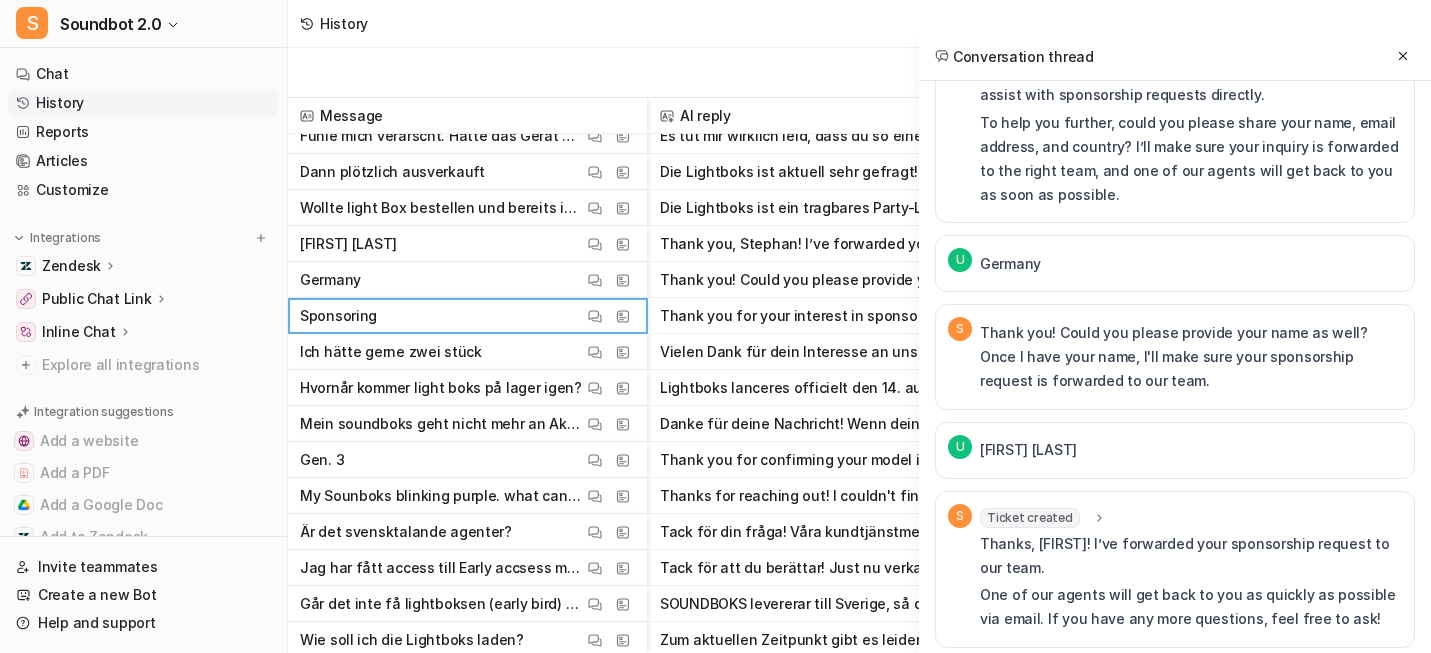 scroll, scrollTop: 327, scrollLeft: 0, axis: vertical 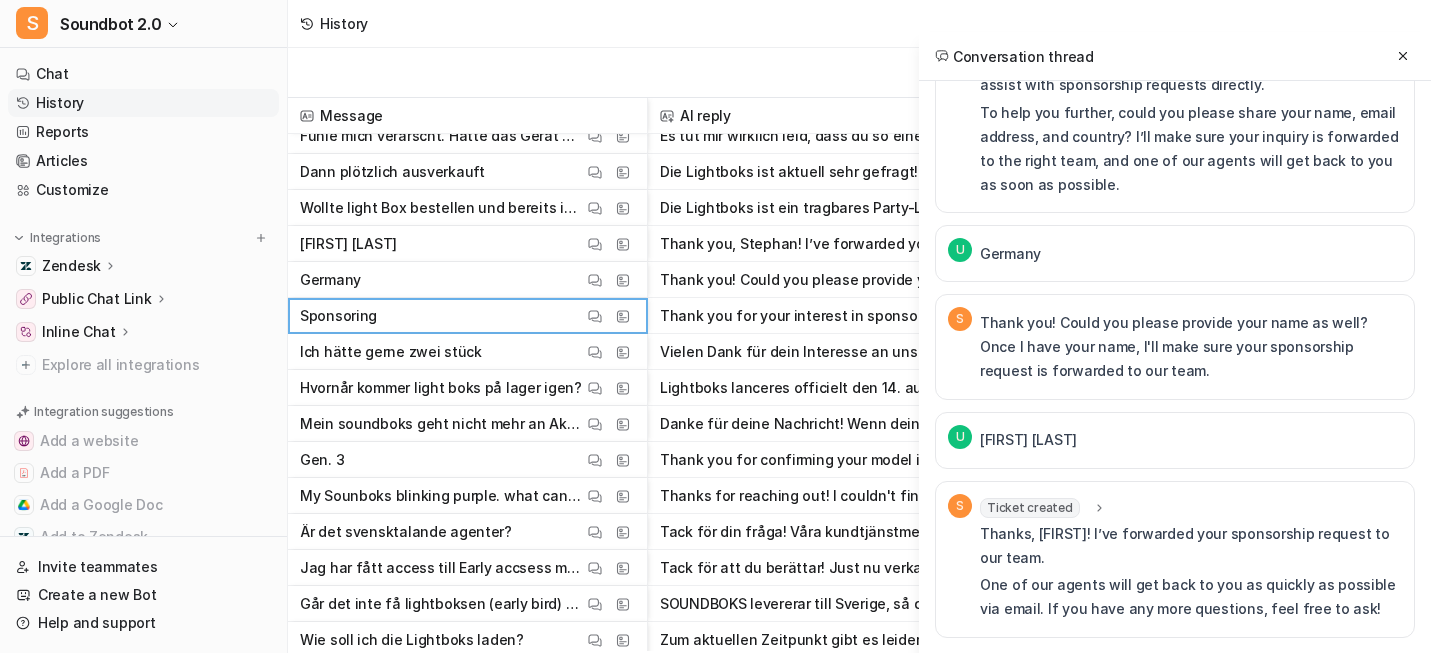 click on "Ticket created" at bounding box center (1030, 508) 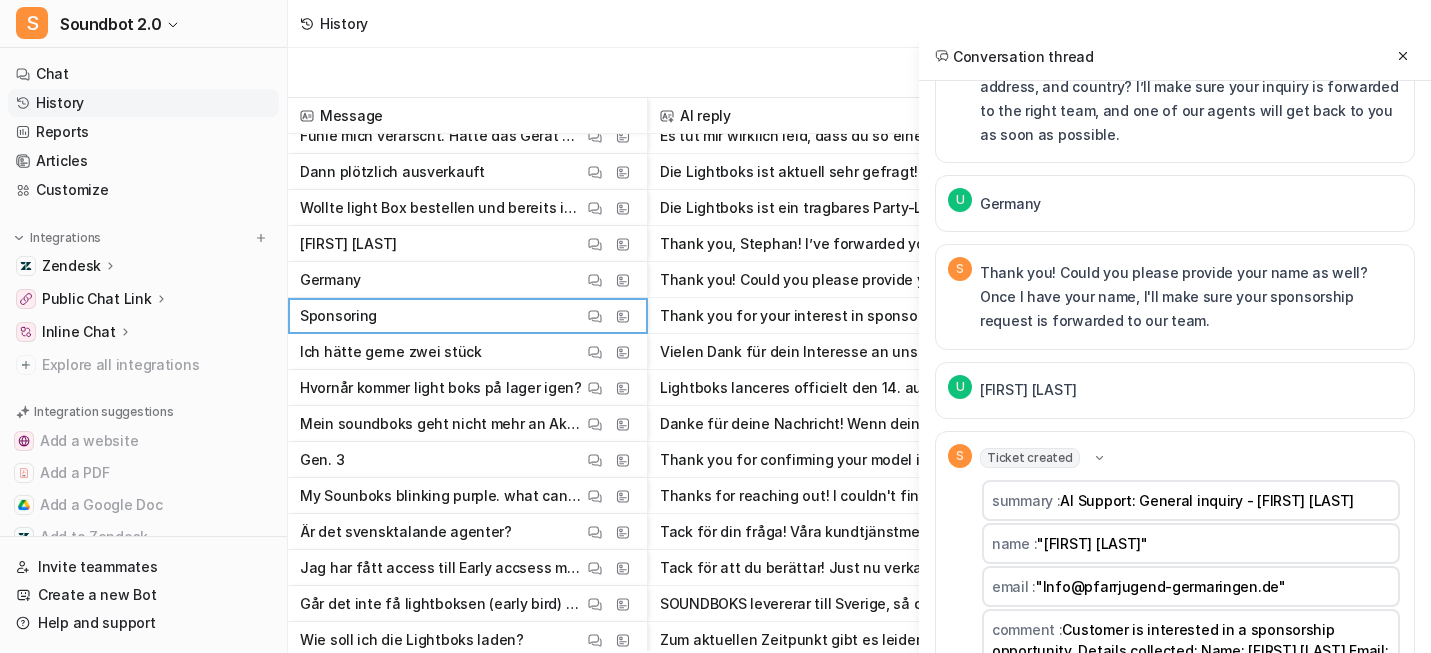 scroll, scrollTop: 314, scrollLeft: 0, axis: vertical 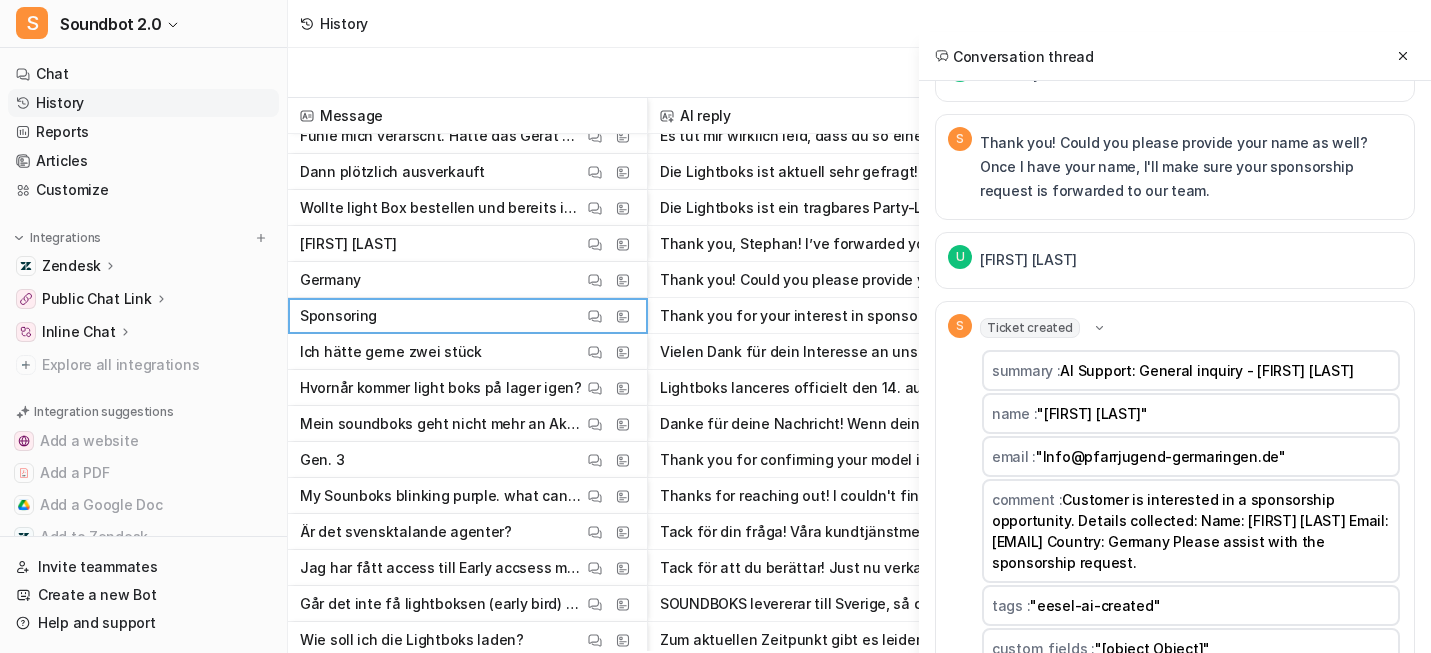 click on "U [FIRST] [LAST]" at bounding box center [1175, 260] 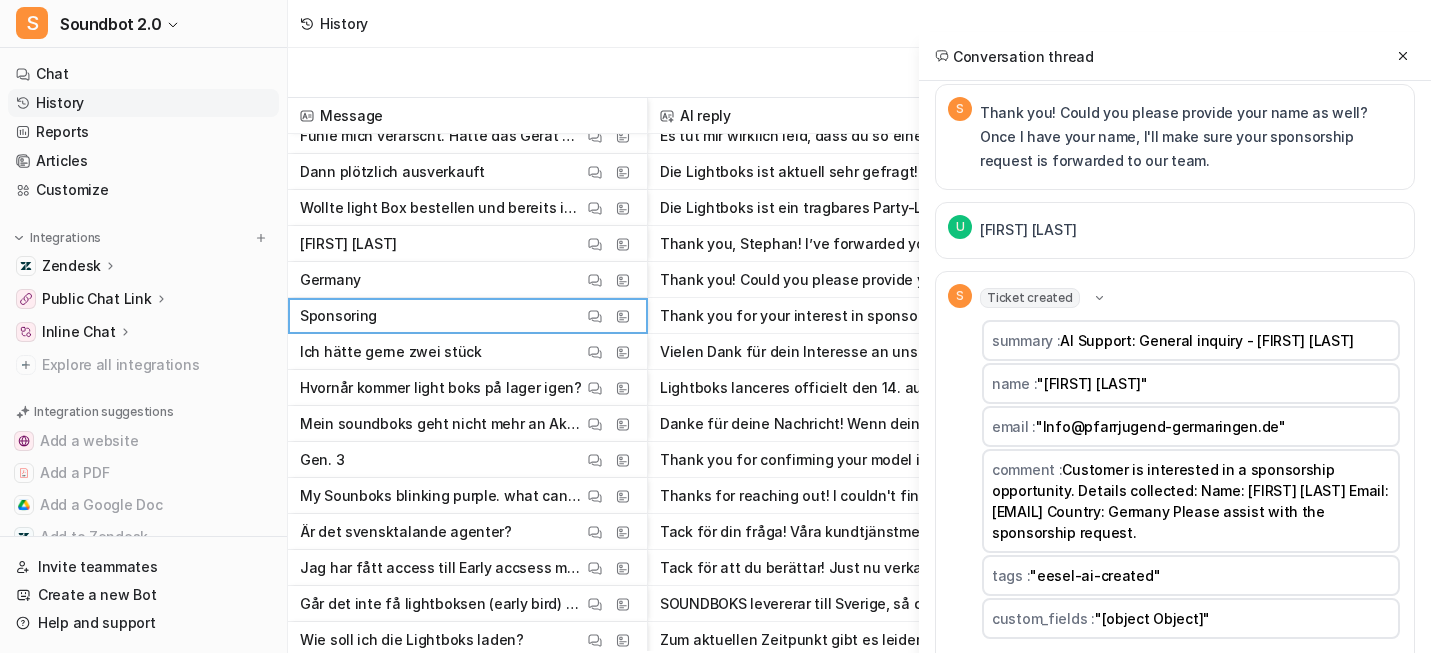 scroll, scrollTop: 0, scrollLeft: 0, axis: both 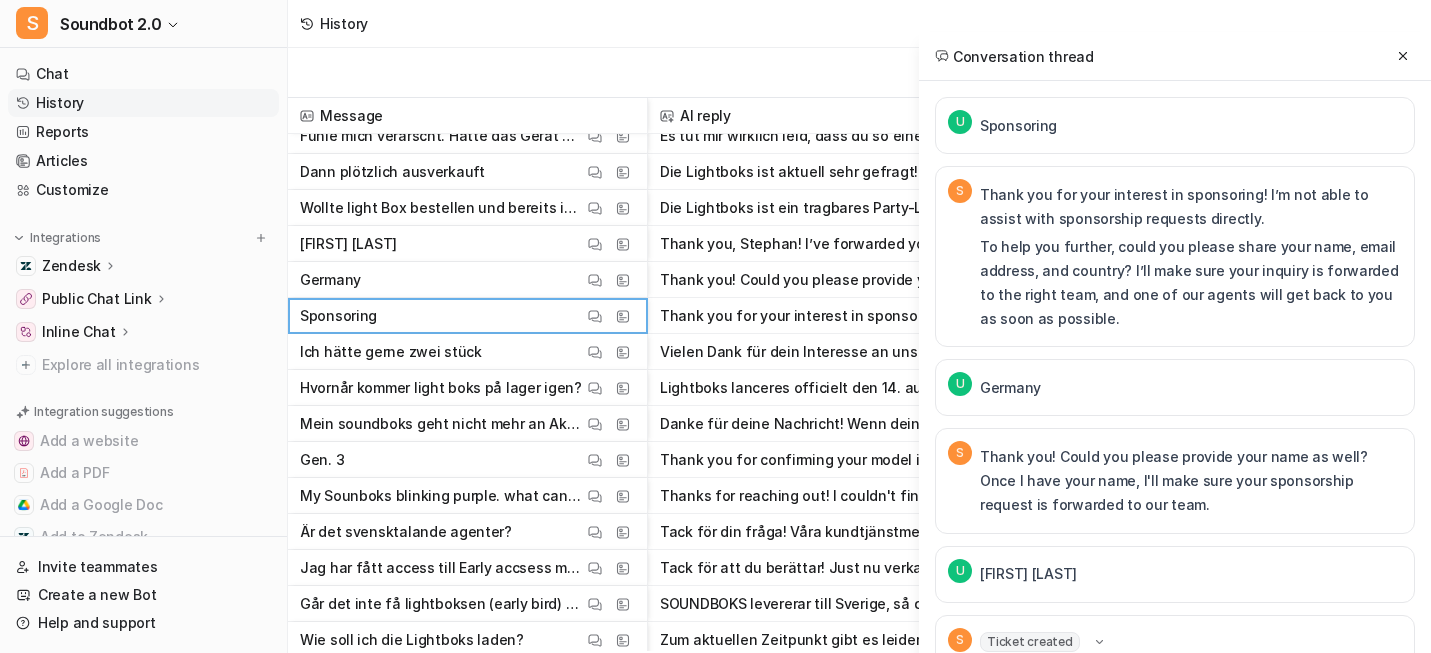 click on "U Sponsoring
S Thank you for your interest in sponsoring! I’m not able to assist with sponsorship requests directly.
To help you further, could you please share your name, email address, and country? I’ll make sure your inquiry is forwarded to the right team, and one of our agents will get back to you as soon as possible.
U [LAND]
S Thank you! Could you please provide your name as well? Once I have your name, I'll make sure your sponsorship request is forwarded to our team.
U Stephan Bronner
S Ticket created summary :  "AI Support: General inquiry - Stephan Bronner" name :  "Stephan Bronner" email :  "Info@pfarrjugend-germaringen.de" comment :  "Customer is interested in a sponsorship opportunity. Details collected:
Name: Stephan Bronner
Email: Info@pfarrjugend-germaringen.de
Country: [LAND]
Please assist with the sponsorship request." tags :  "eesel-ai-created" custom_fields :  "[object Object]" Thank you, Stephan! I’ve forwarded your sponsorship request to our team." at bounding box center [1175, 603] 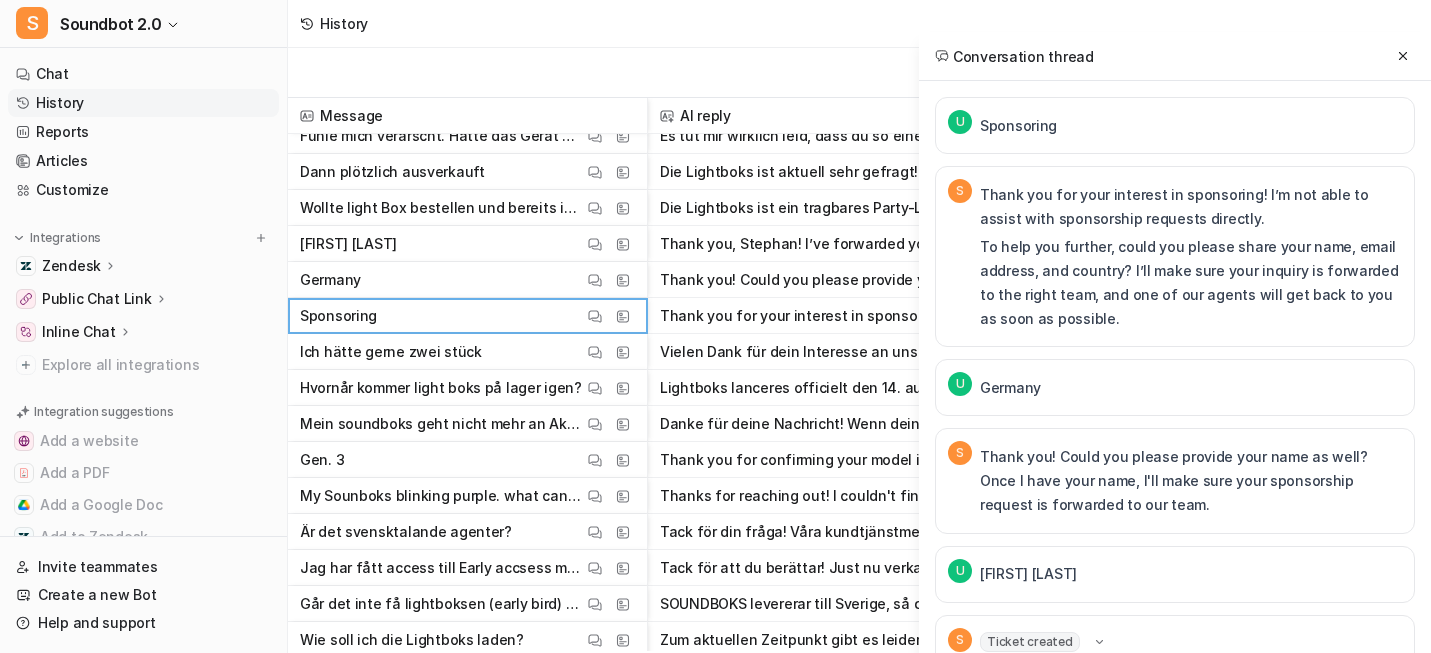 drag, startPoint x: 1020, startPoint y: 162, endPoint x: 1020, endPoint y: 214, distance: 52 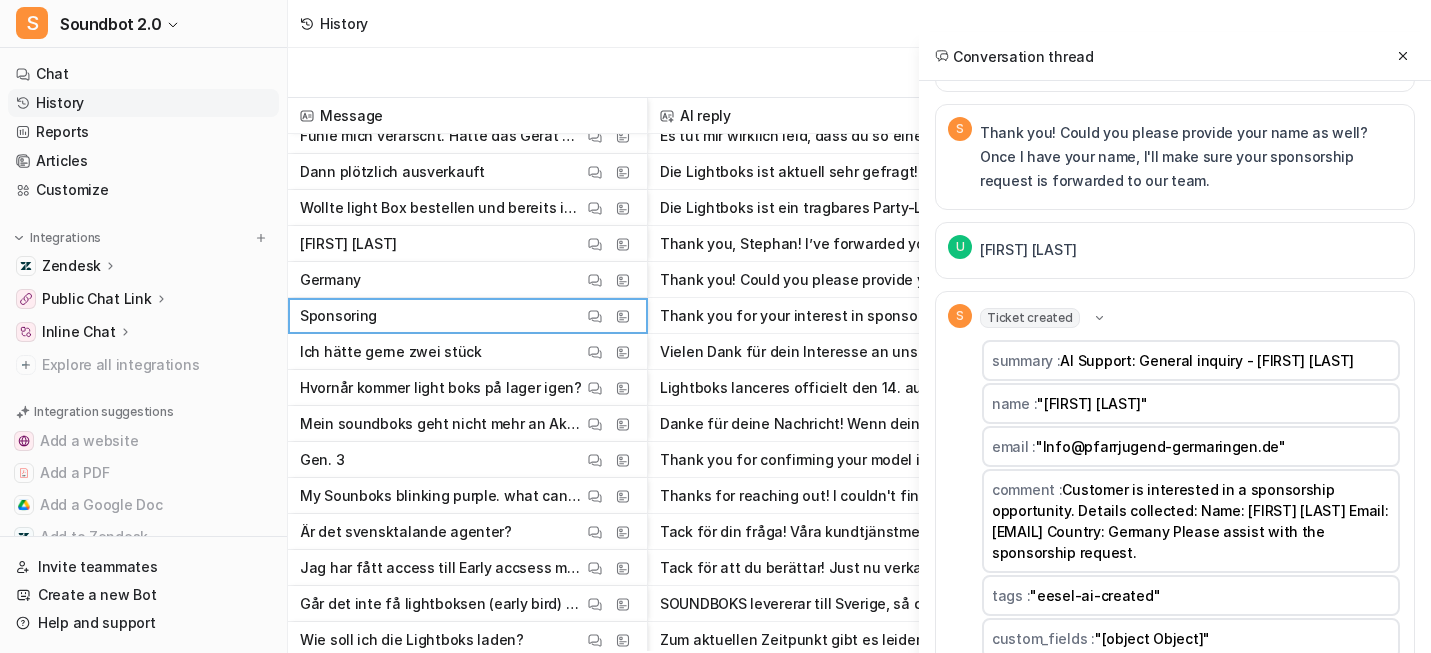 scroll, scrollTop: 503, scrollLeft: 0, axis: vertical 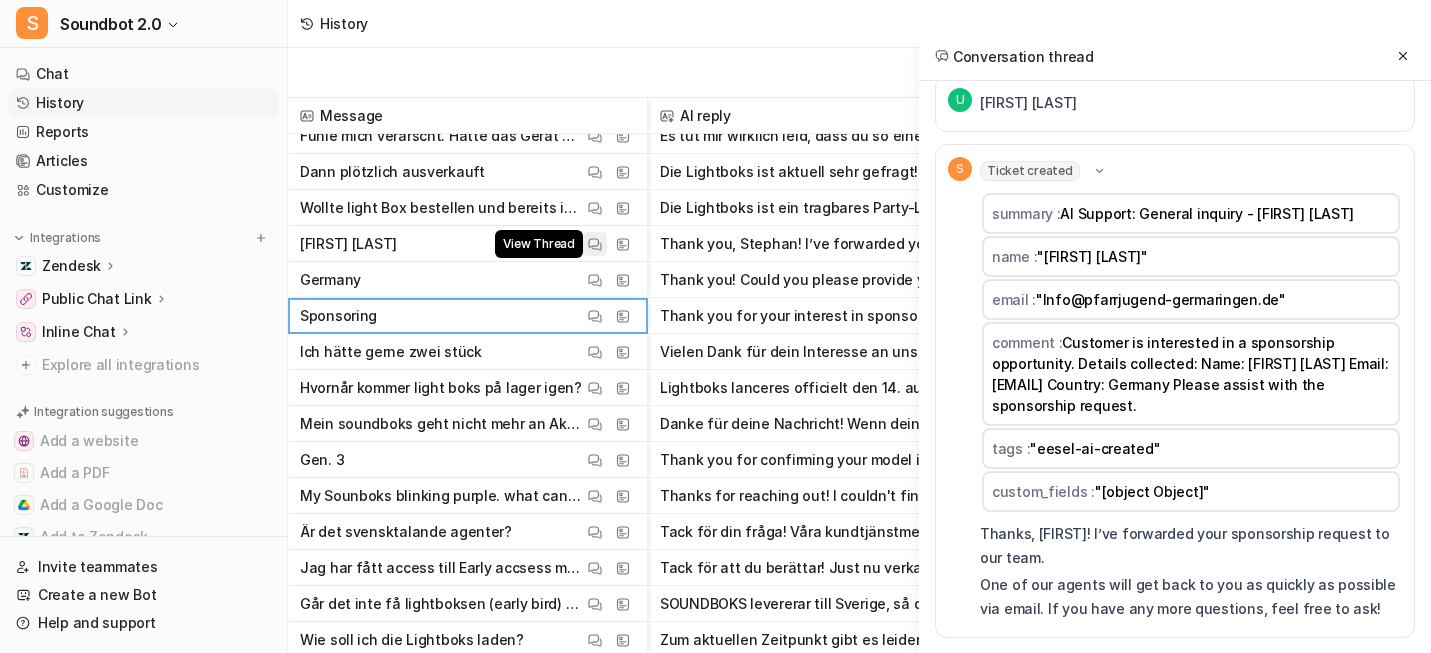 click at bounding box center [595, 244] 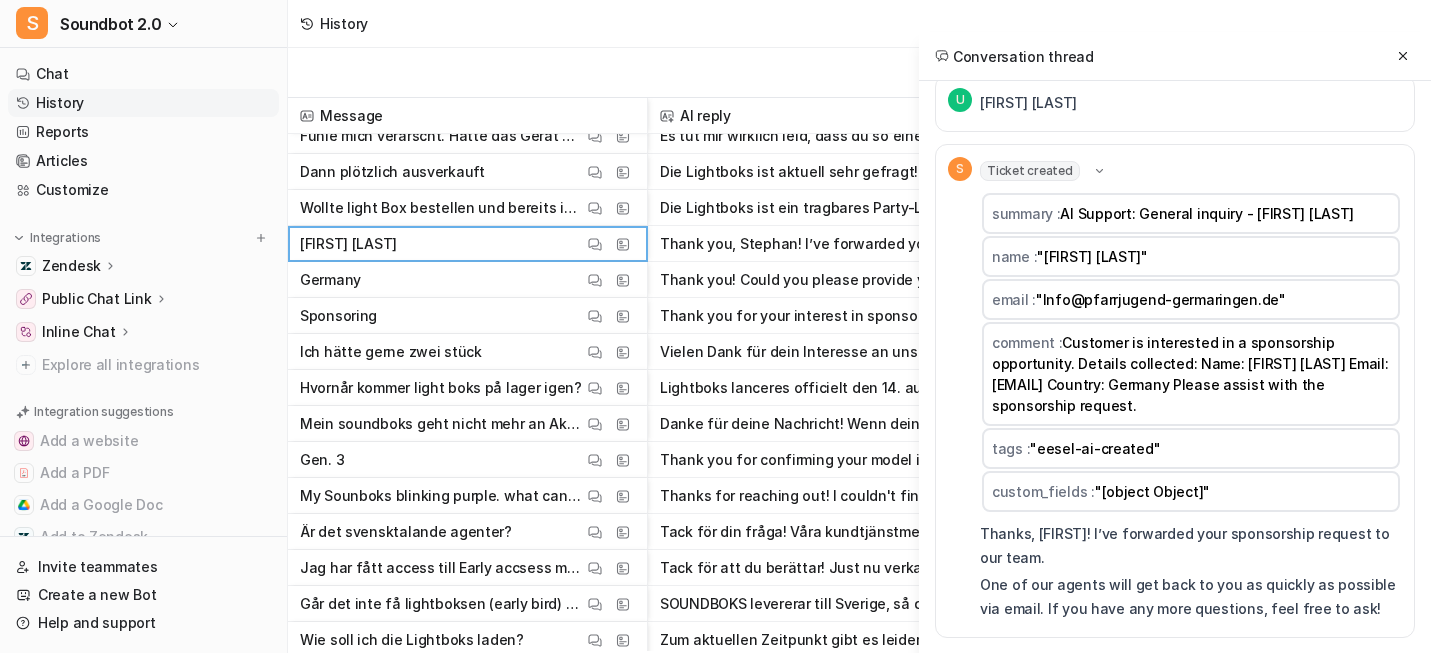scroll, scrollTop: 0, scrollLeft: 0, axis: both 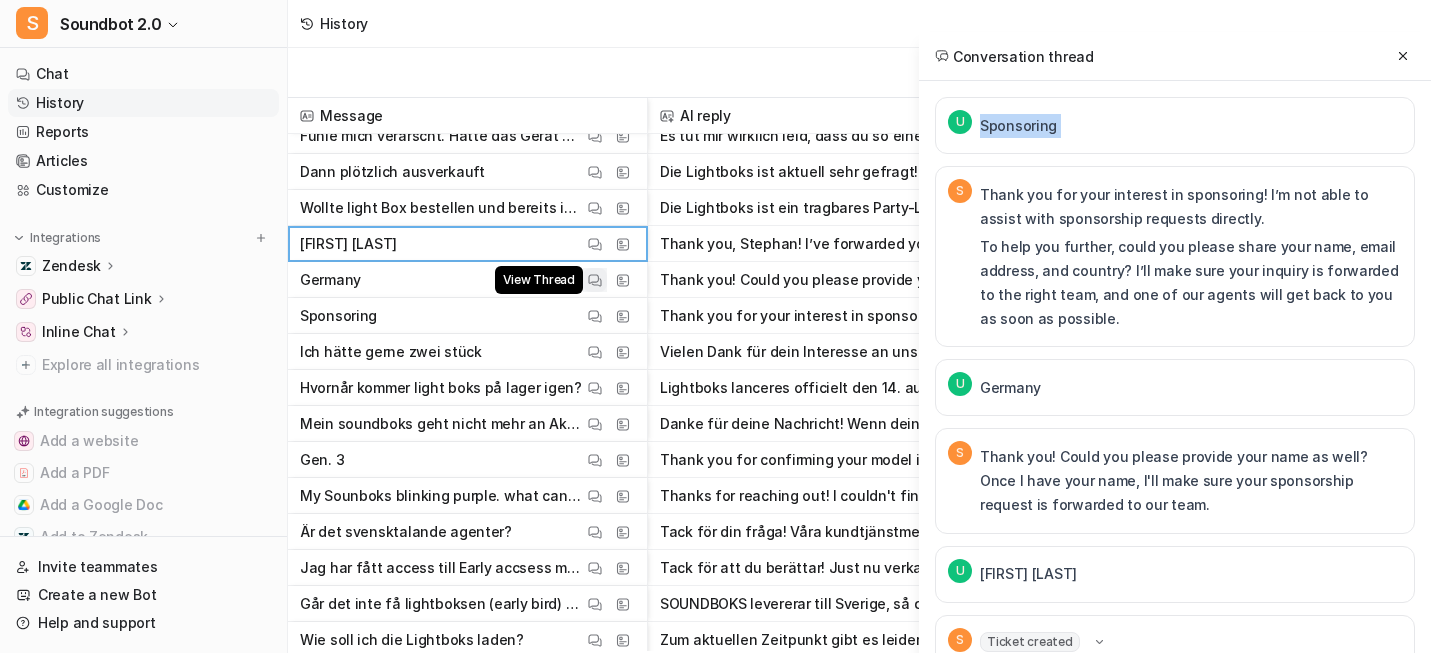 click at bounding box center [595, 280] 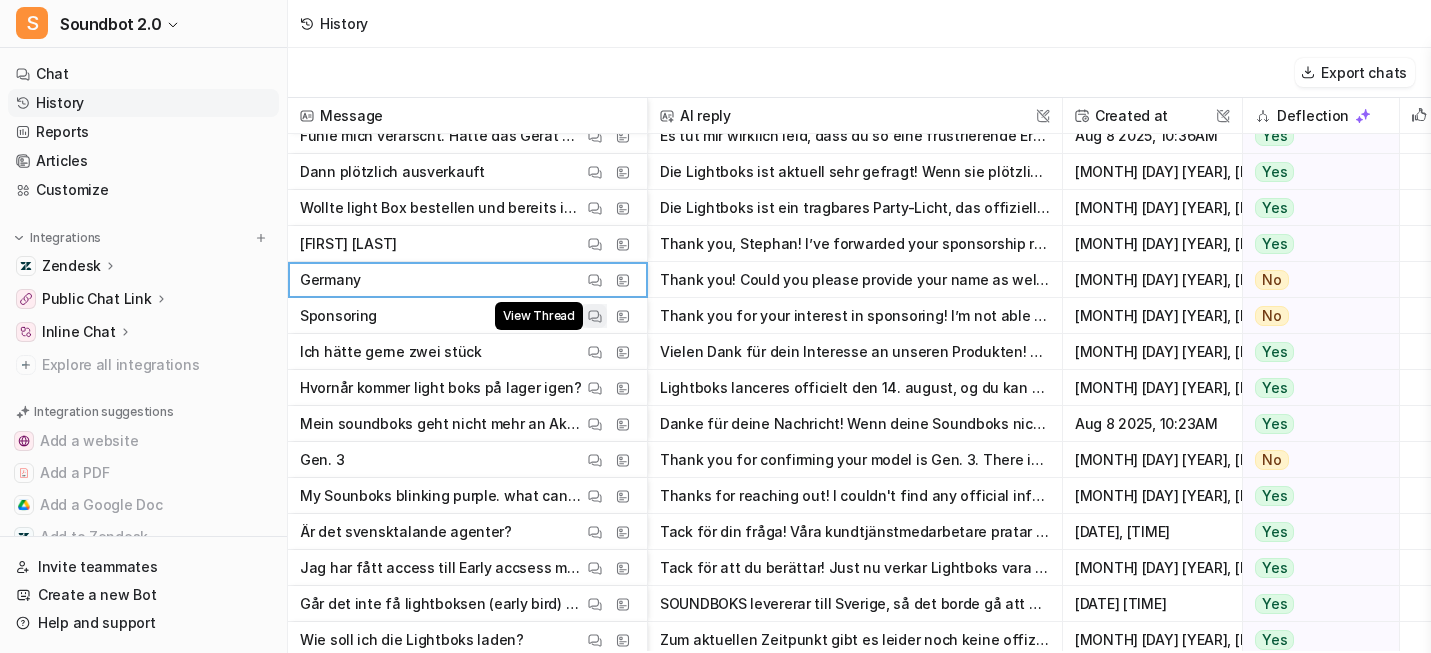 click at bounding box center [595, 316] 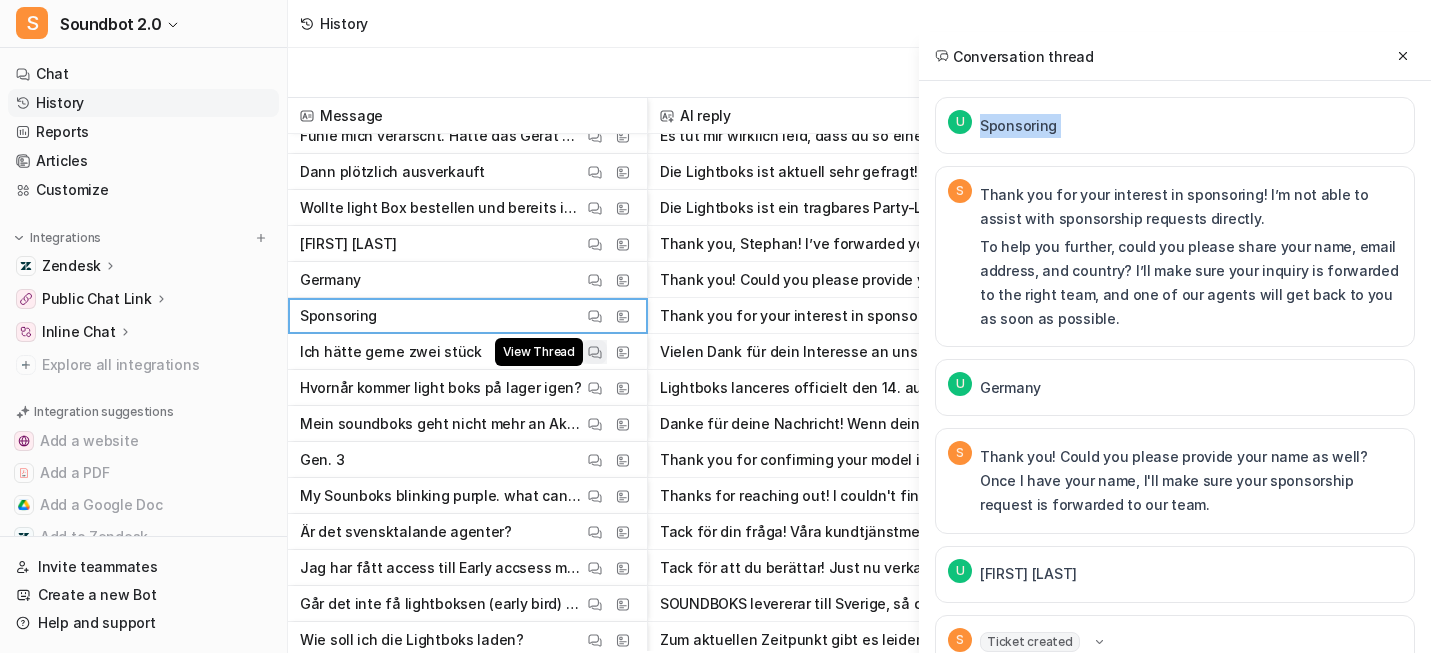 click at bounding box center (595, 352) 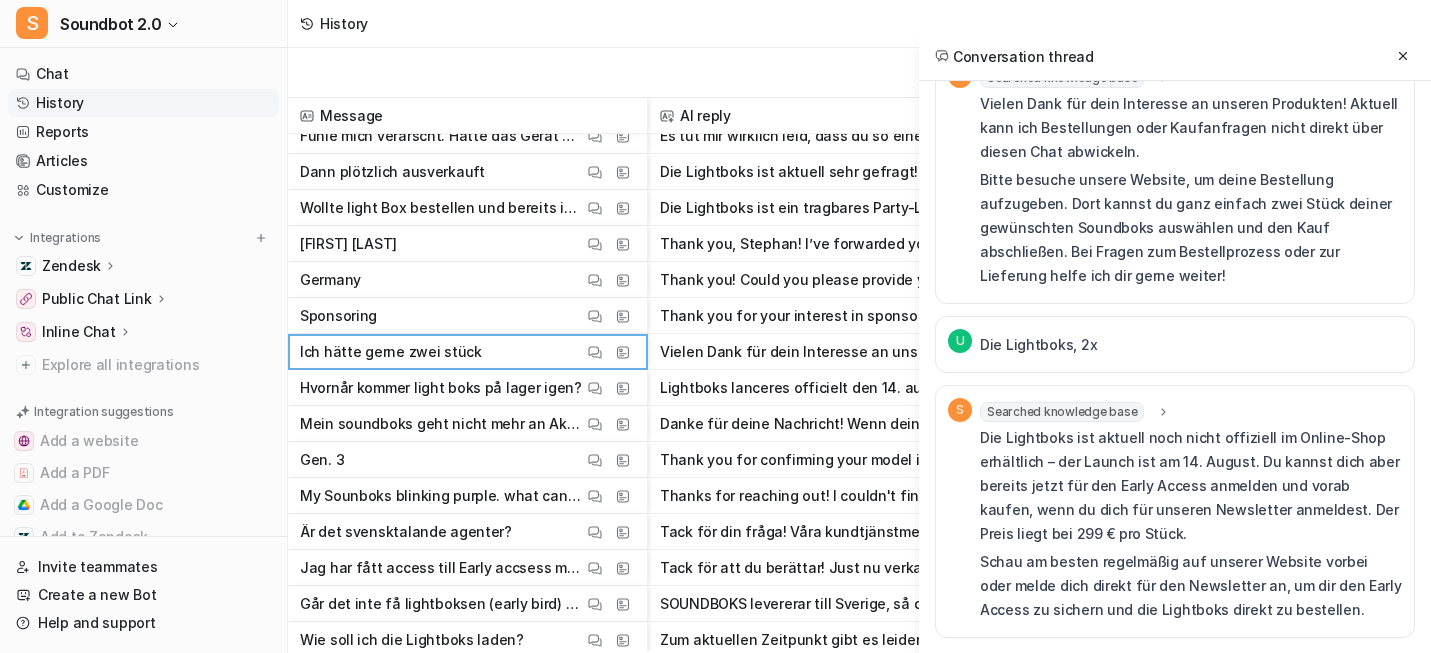 scroll, scrollTop: 275, scrollLeft: 0, axis: vertical 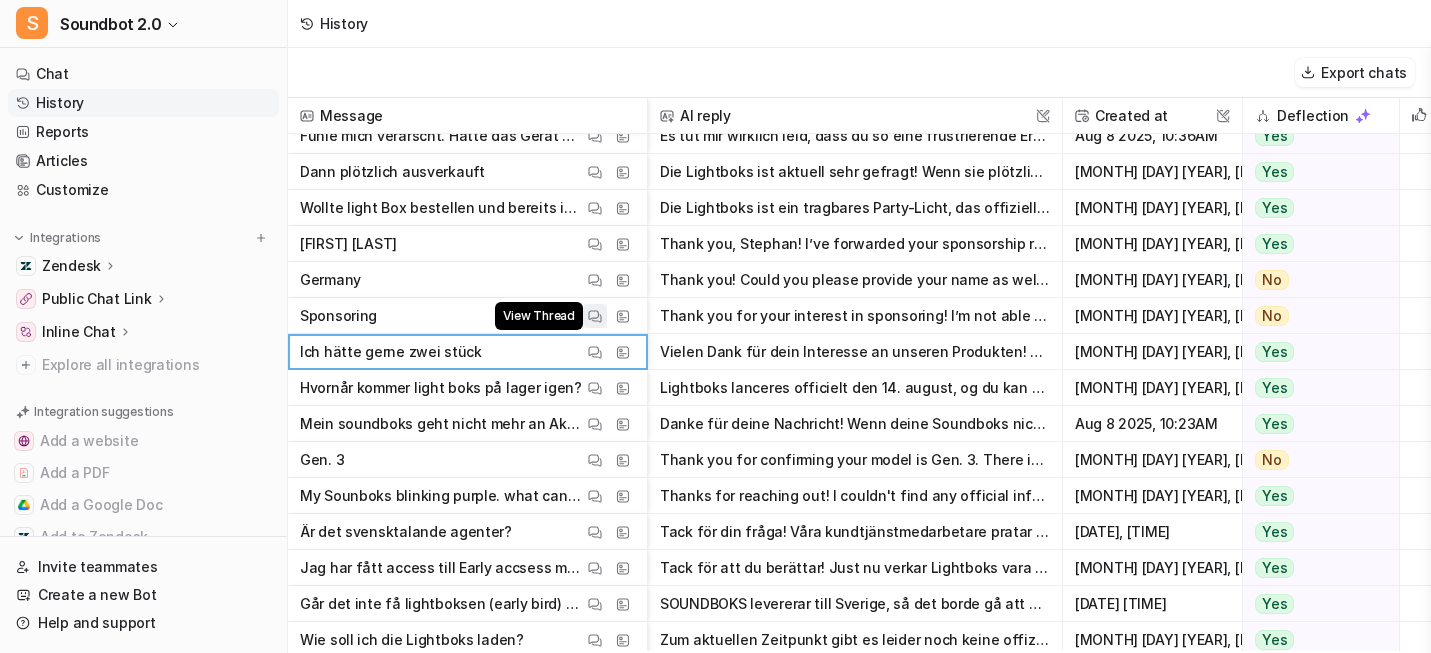 click on "View Thread" at bounding box center [595, 316] 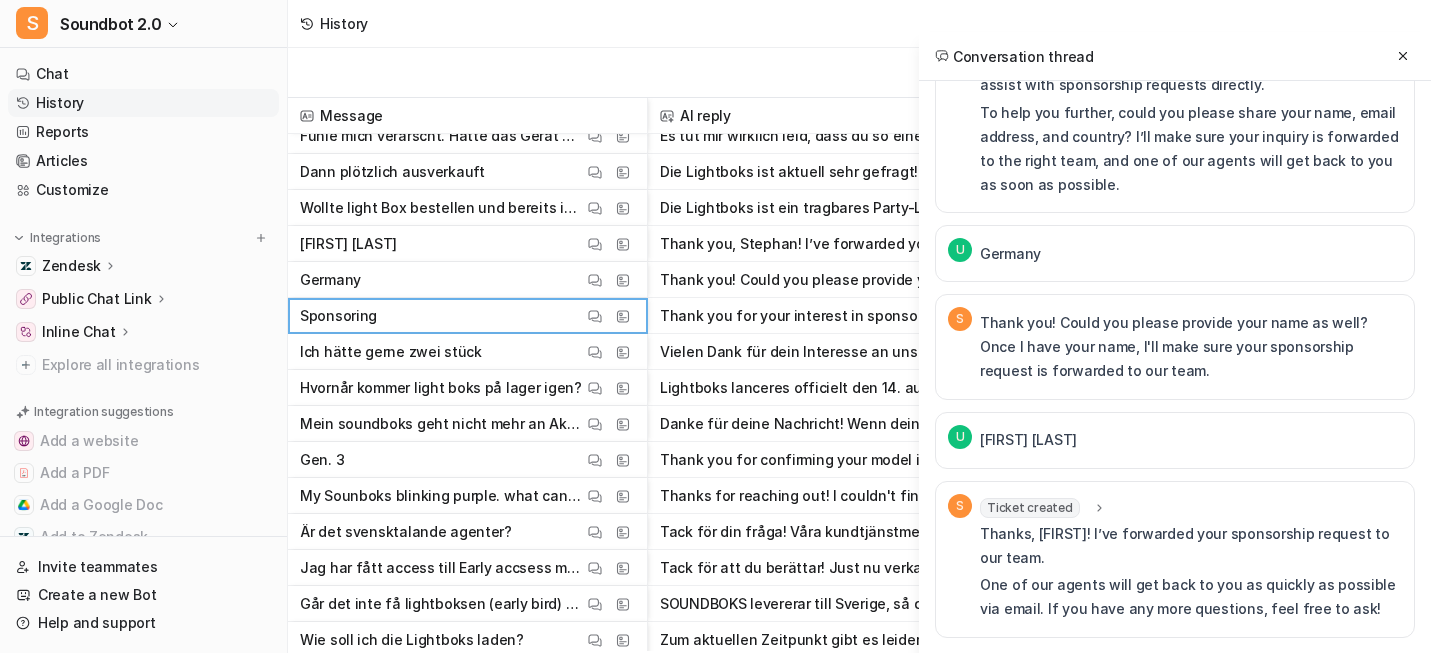 scroll, scrollTop: 327, scrollLeft: 0, axis: vertical 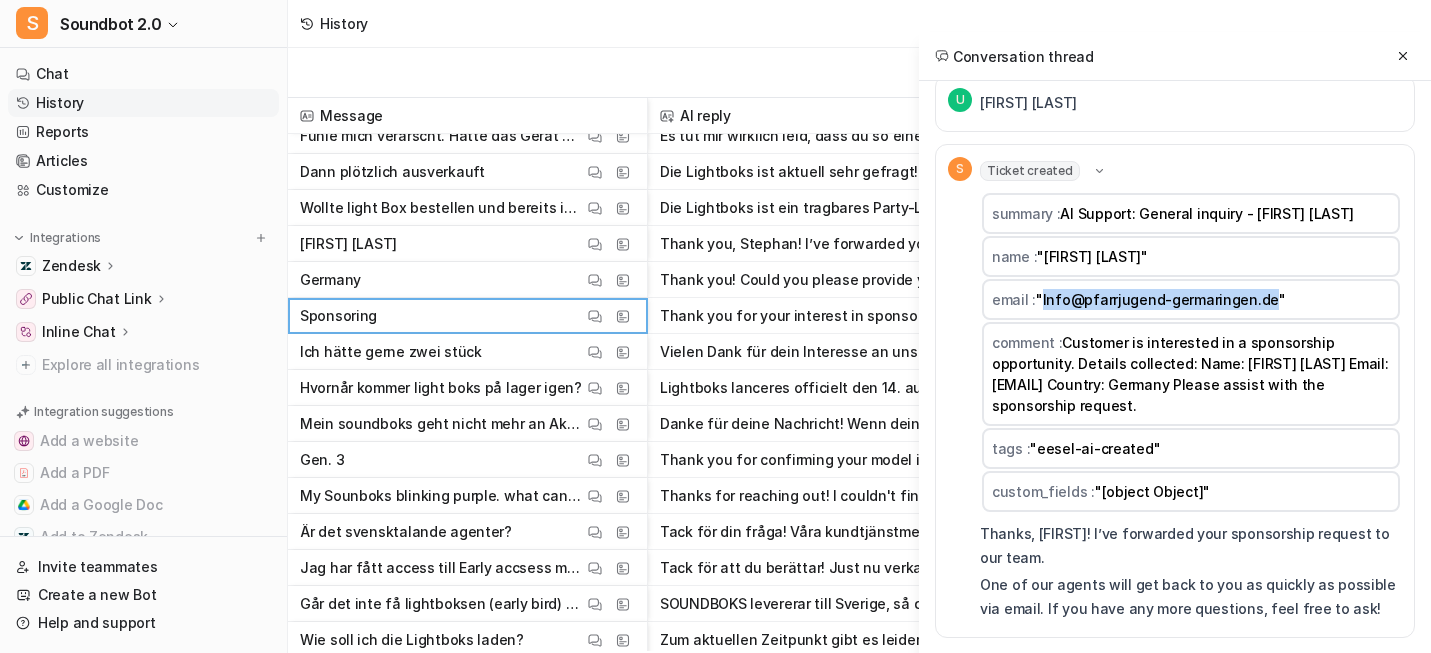 drag, startPoint x: 944, startPoint y: 263, endPoint x: 1223, endPoint y: 264, distance: 279.0018 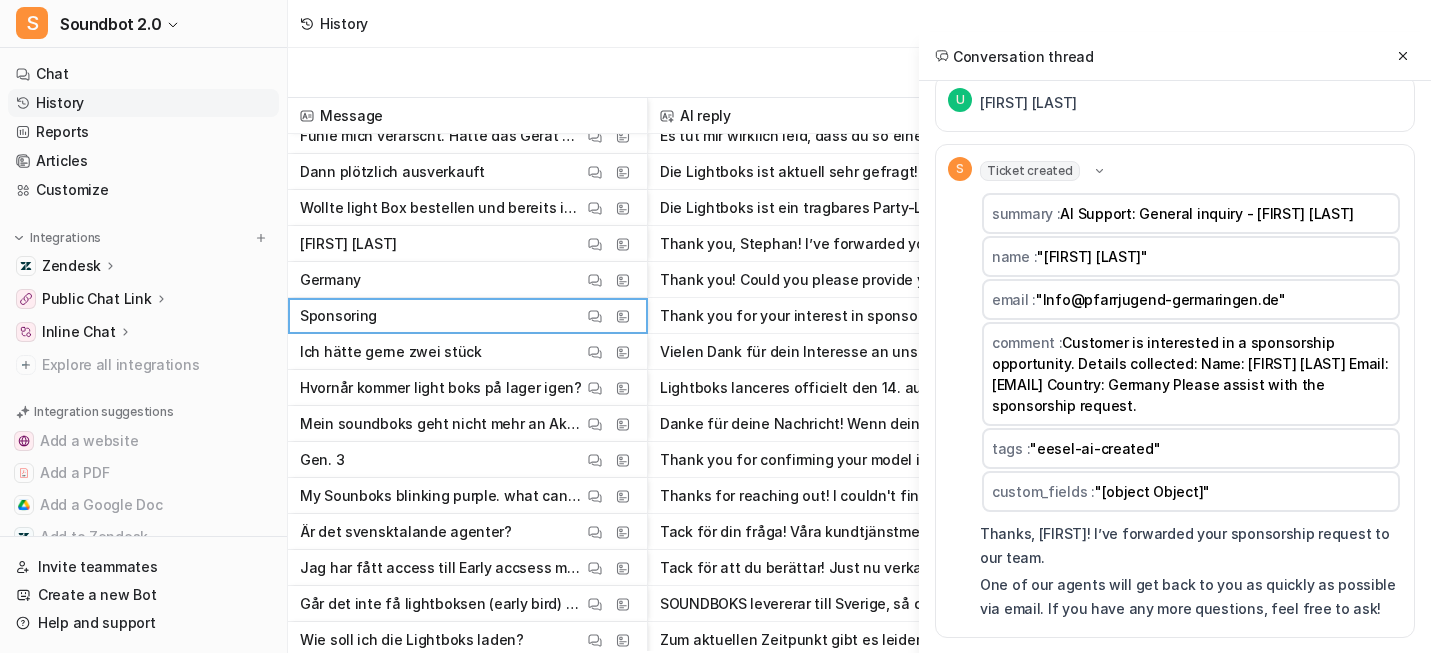 click on "Customer is interested in a sponsorship opportunity. Details collected:
Name: [FIRST] [LAST]
Email: [EMAIL]
Country: Germany
Please assist with the sponsorship request." at bounding box center [1190, 374] 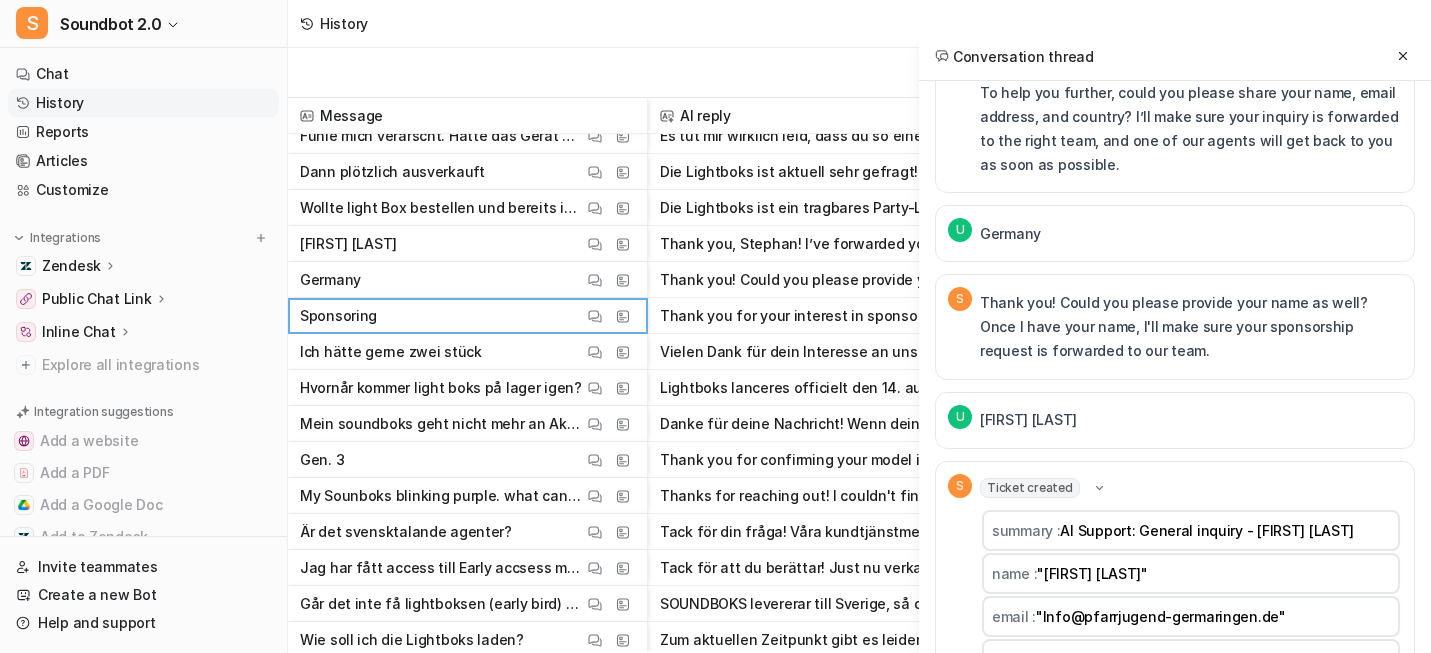 scroll, scrollTop: 0, scrollLeft: 0, axis: both 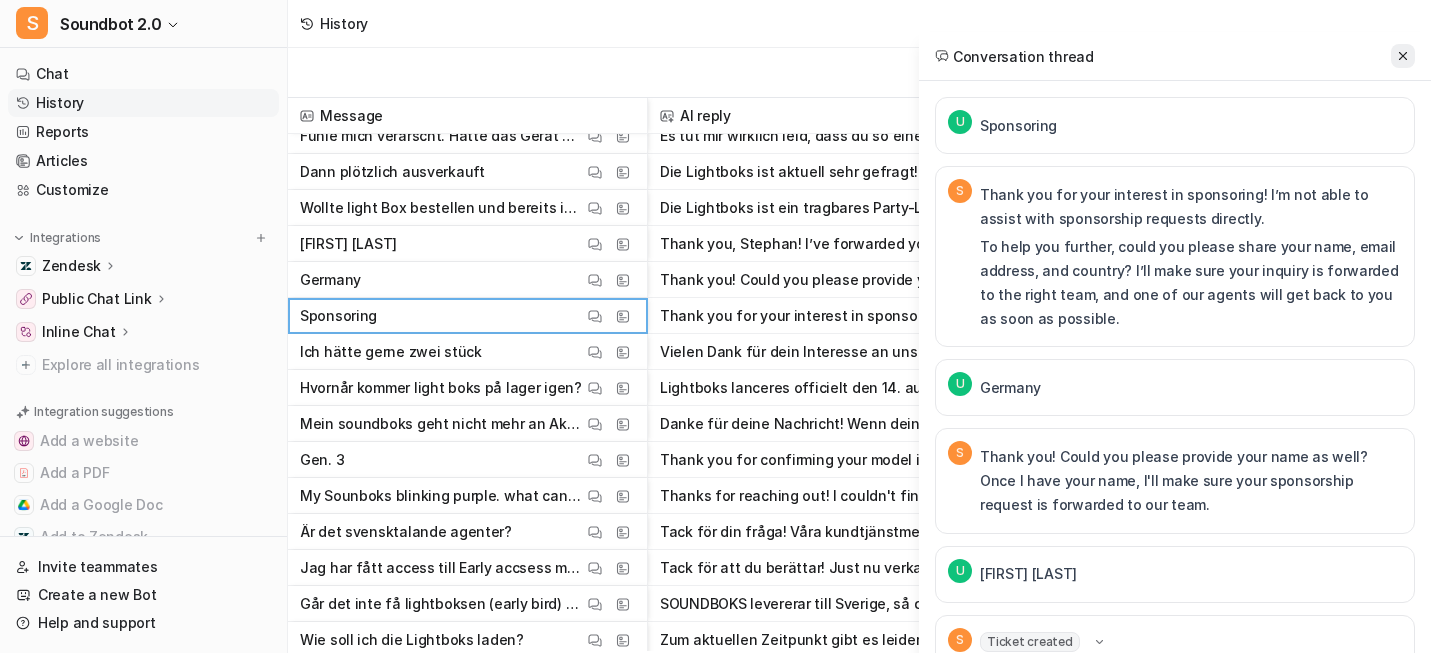 click 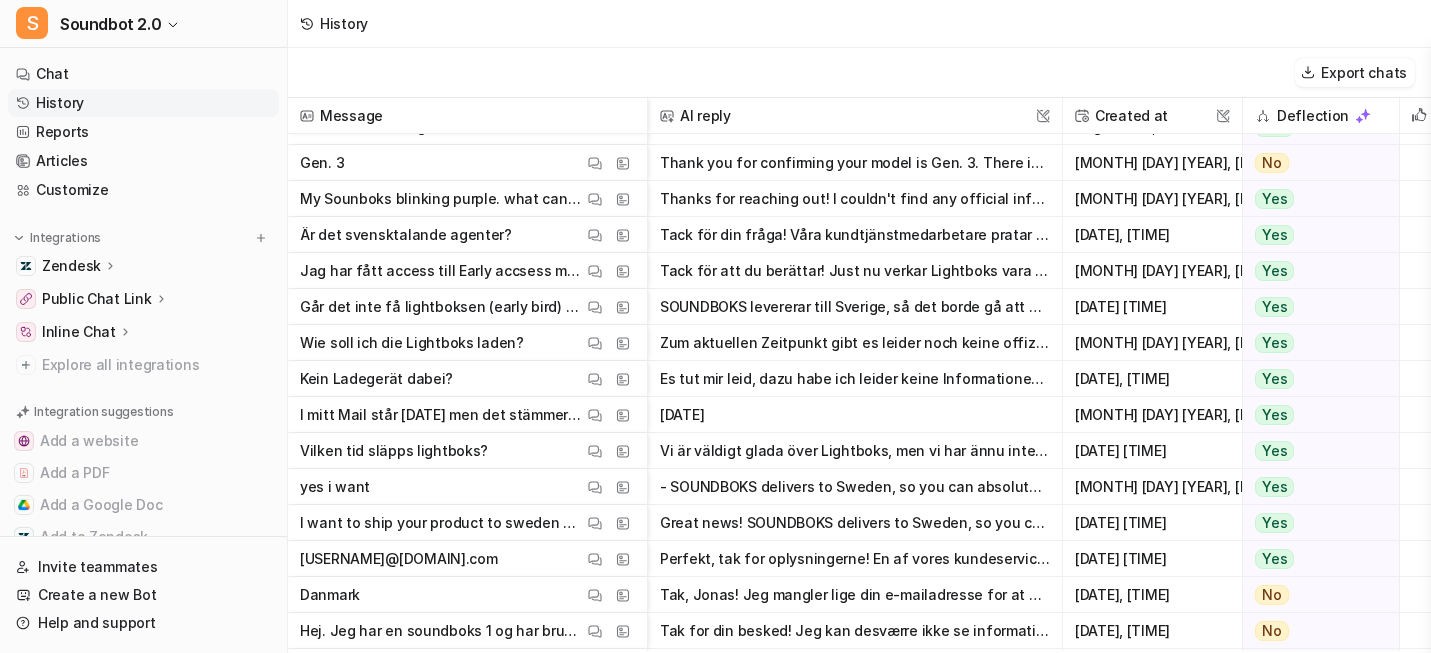 scroll, scrollTop: 2261, scrollLeft: 0, axis: vertical 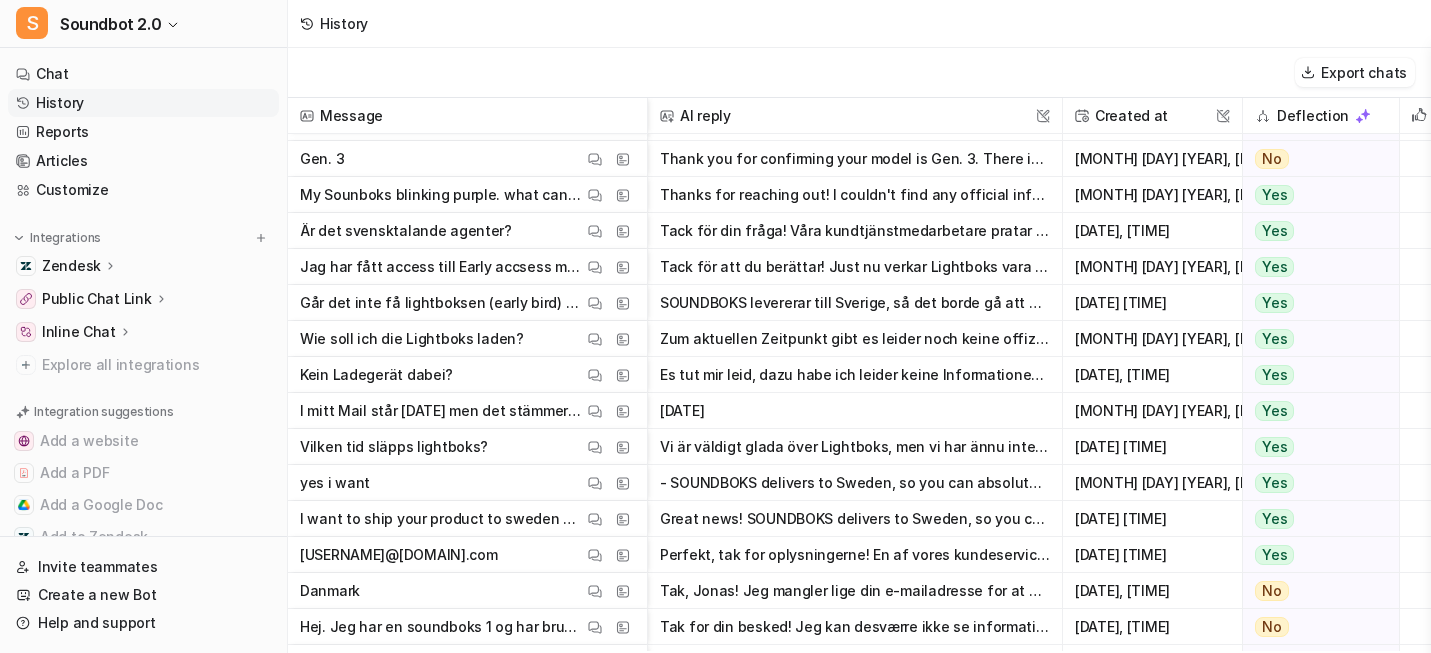 click on "Kein Ladegerät dabei? View Thread View Sources" at bounding box center [467, 375] 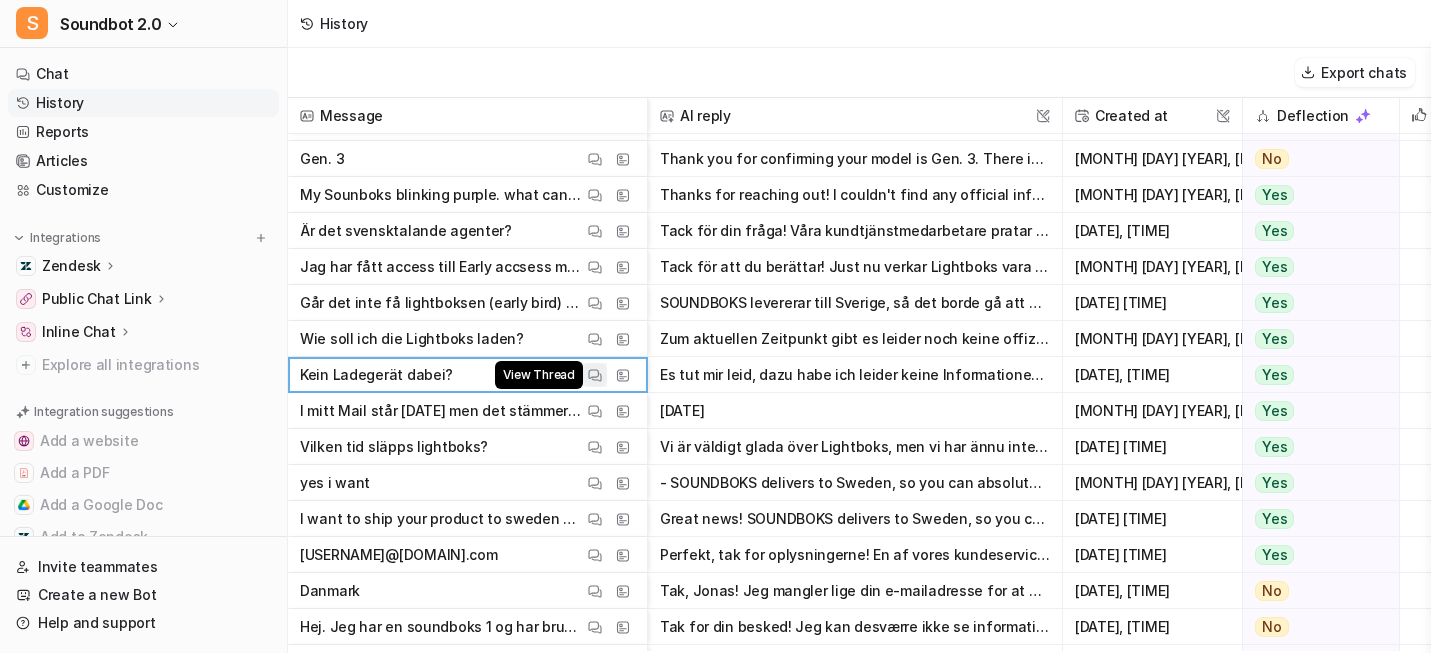 click on "View Thread" at bounding box center [595, 375] 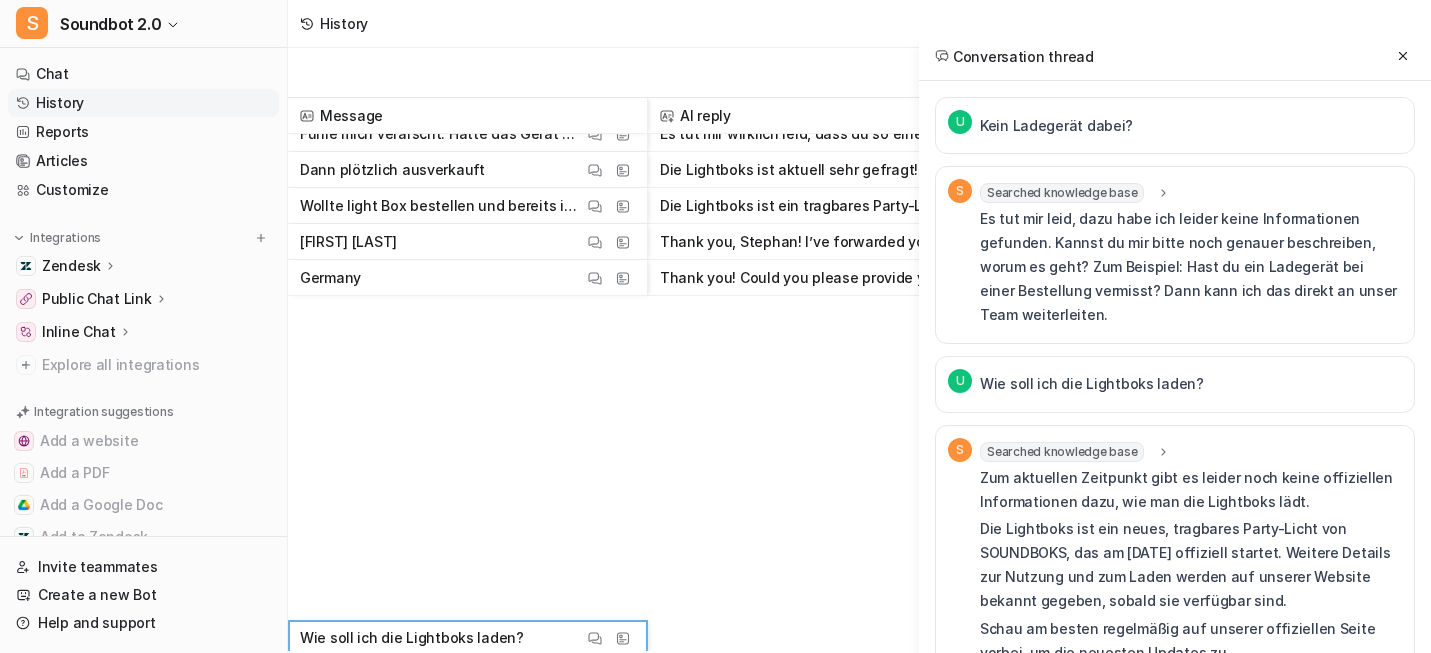 scroll, scrollTop: 1481, scrollLeft: 0, axis: vertical 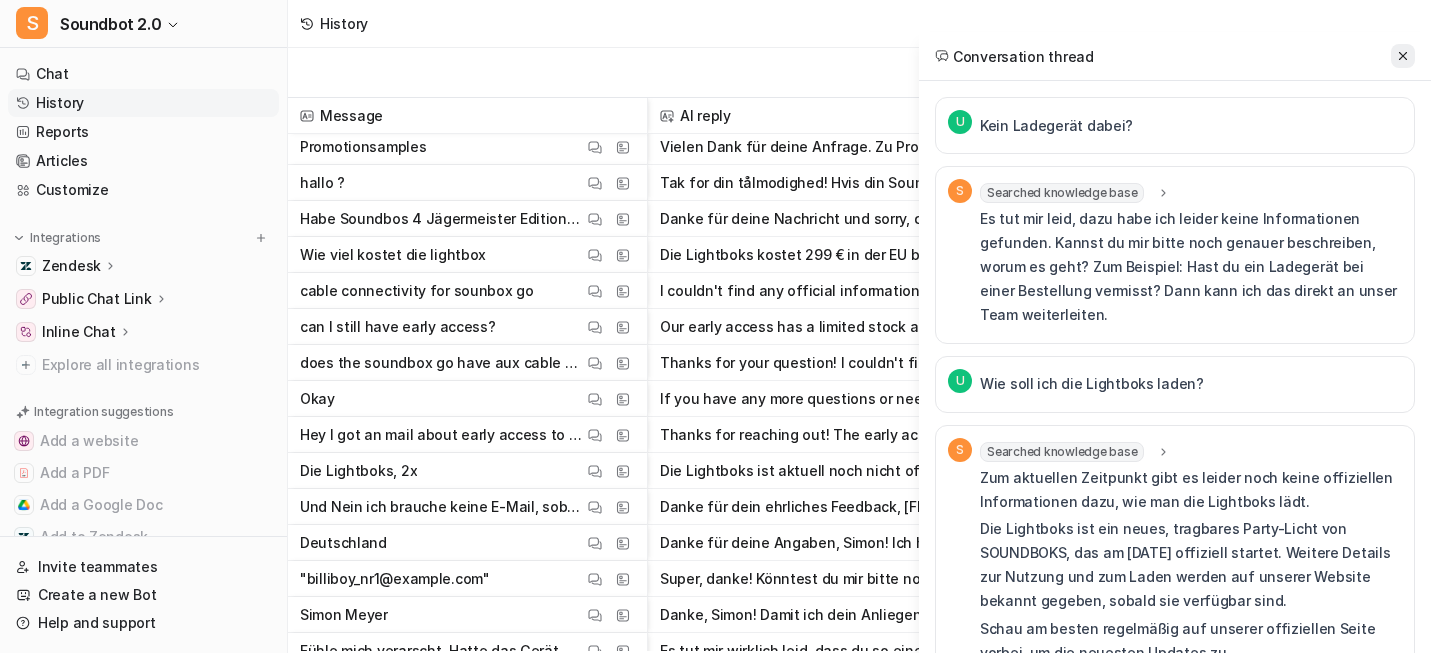 click at bounding box center (1403, 56) 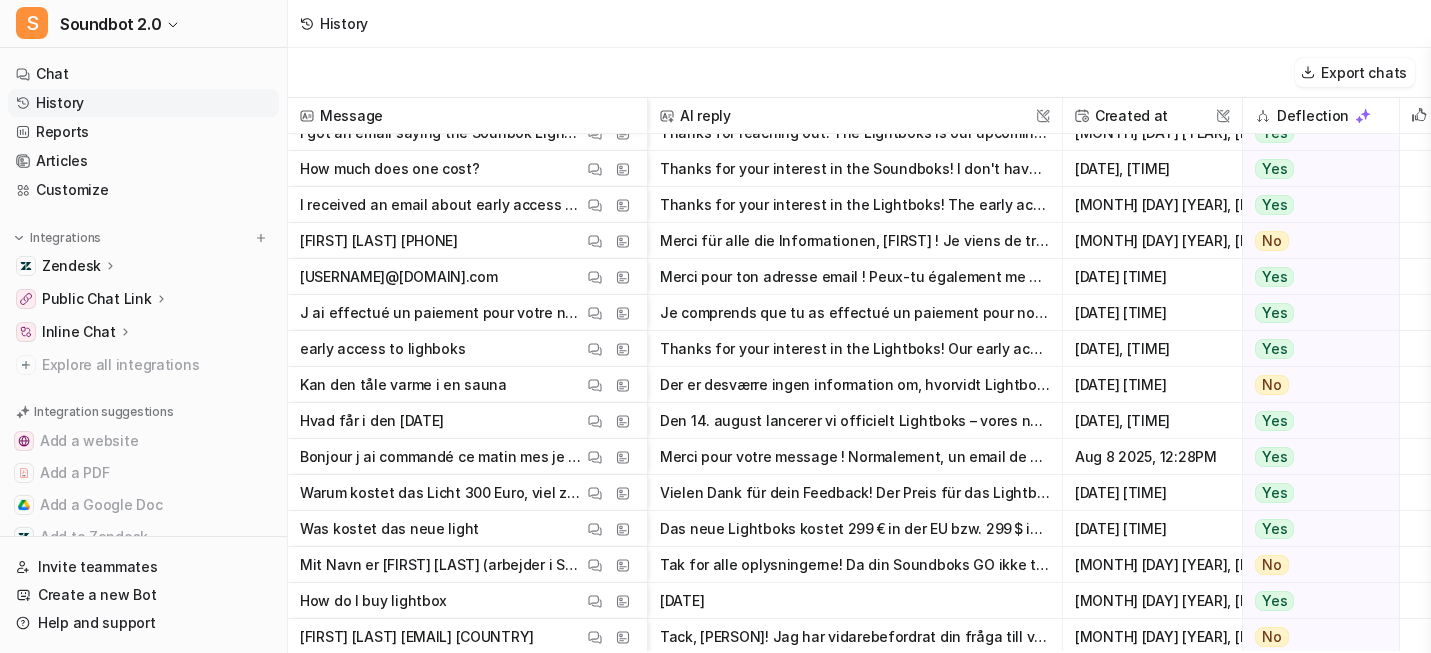 scroll, scrollTop: 0, scrollLeft: 0, axis: both 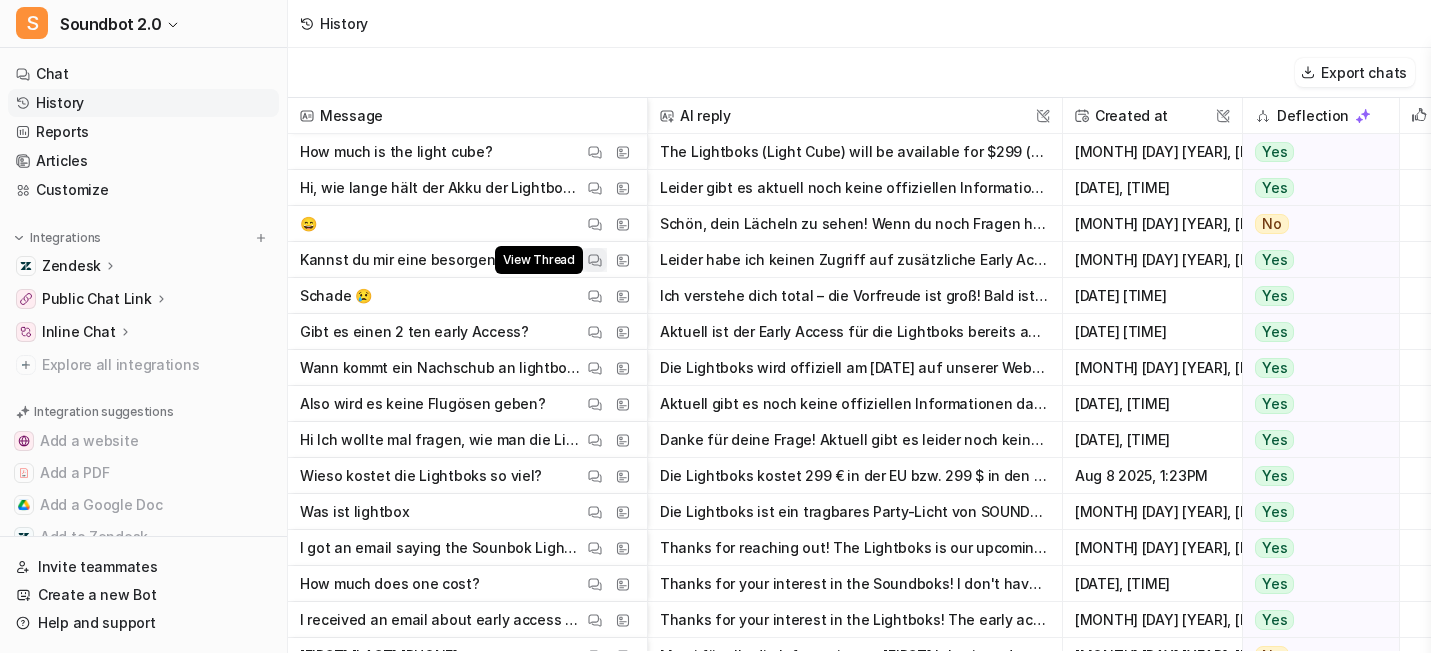 click on "View Thread" at bounding box center [595, 260] 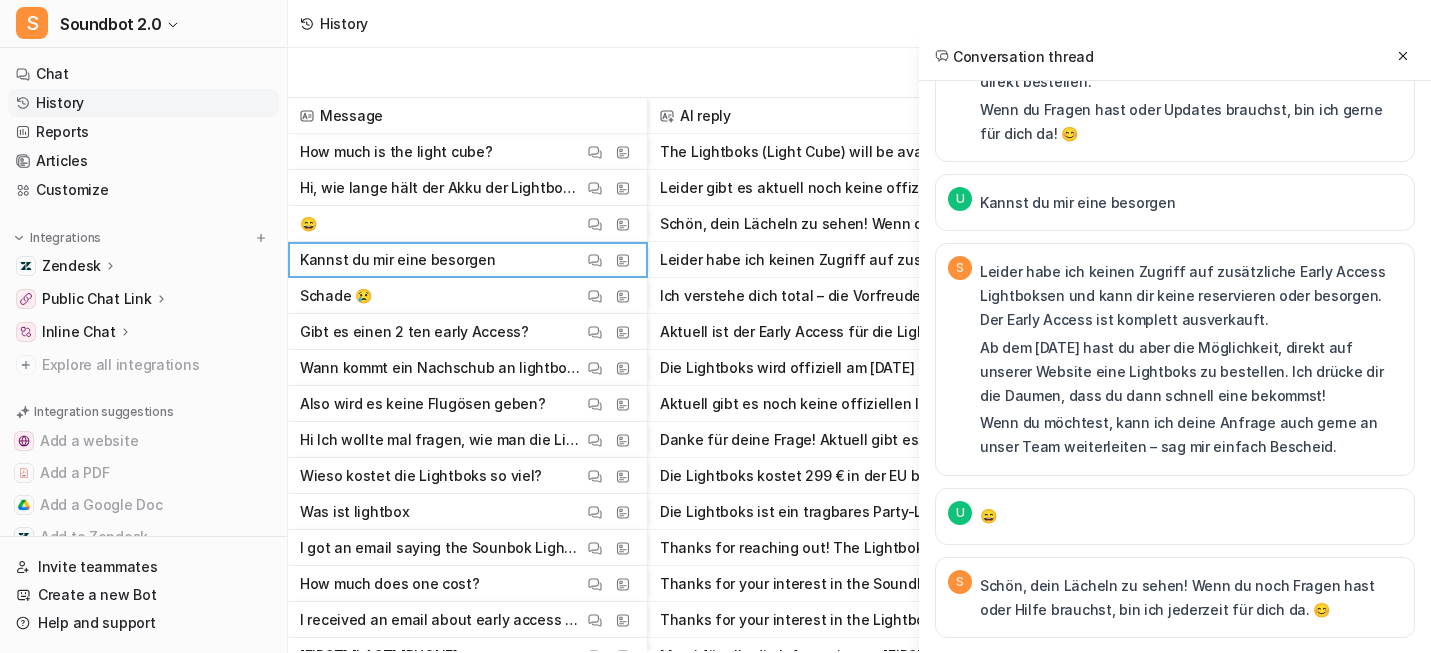 scroll, scrollTop: 1074, scrollLeft: 0, axis: vertical 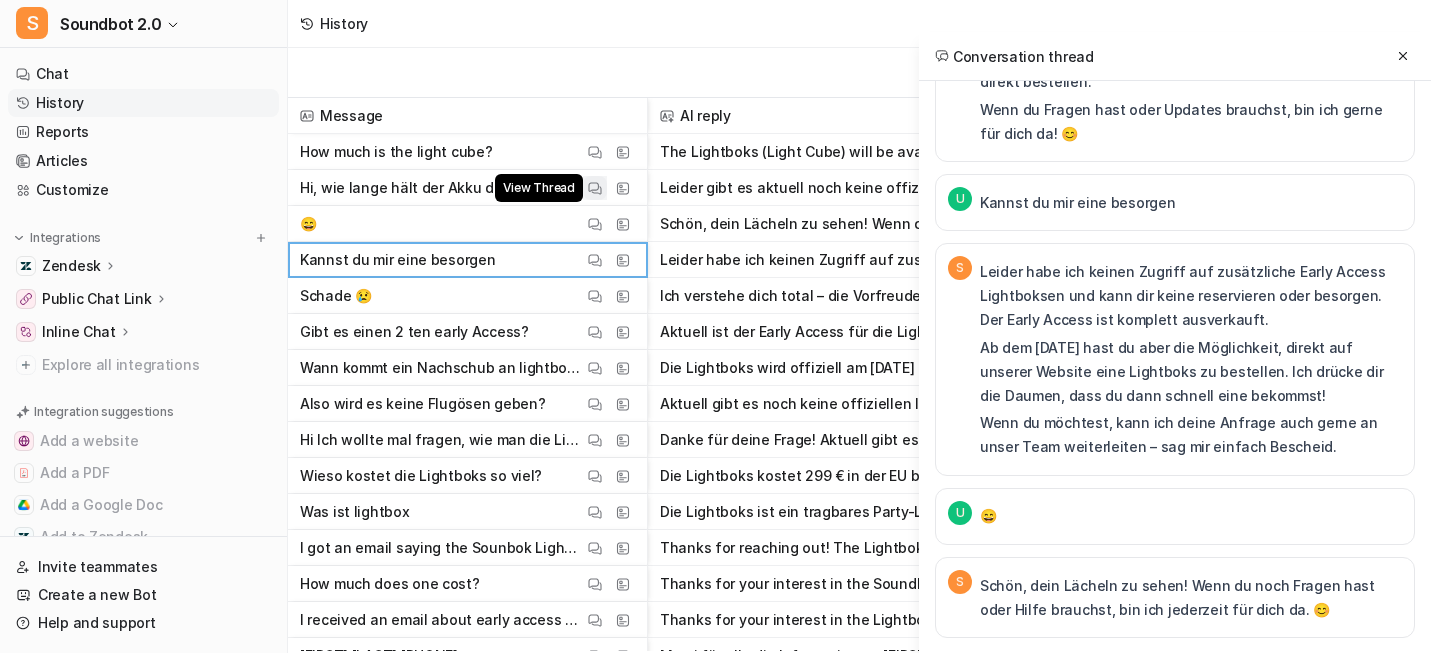click at bounding box center [595, 188] 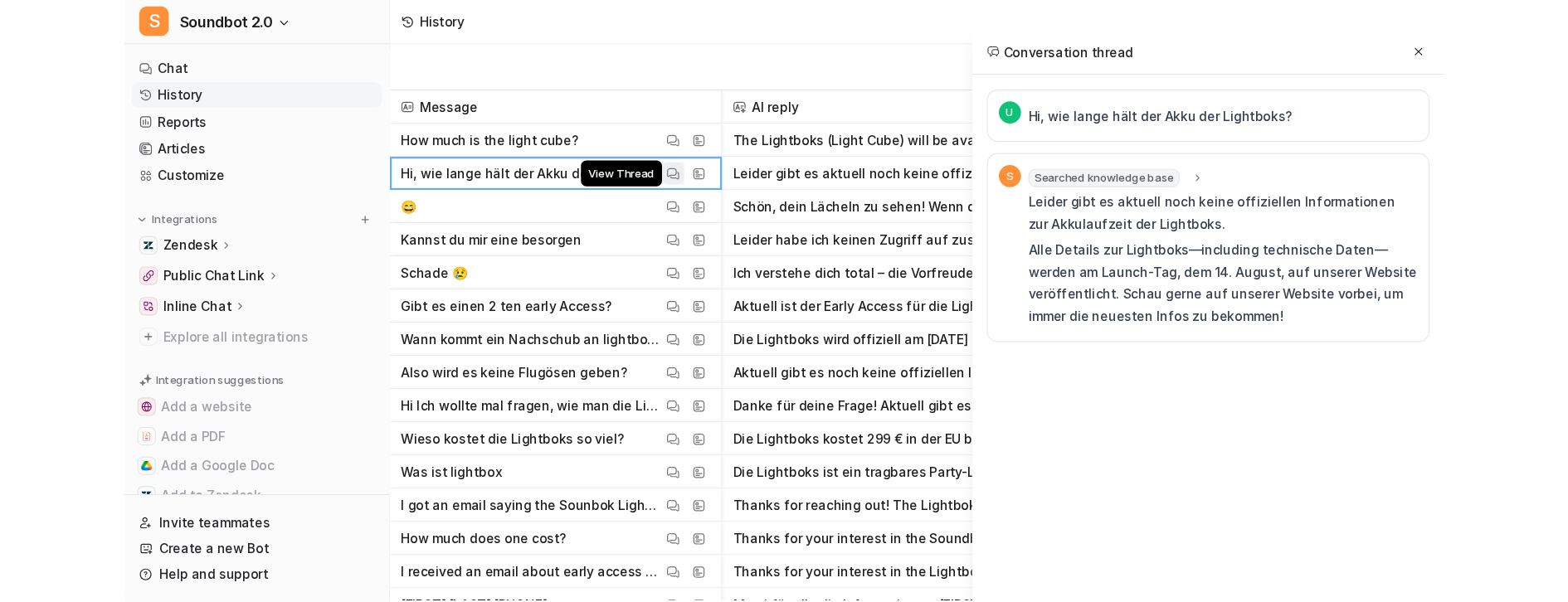 scroll, scrollTop: 0, scrollLeft: 0, axis: both 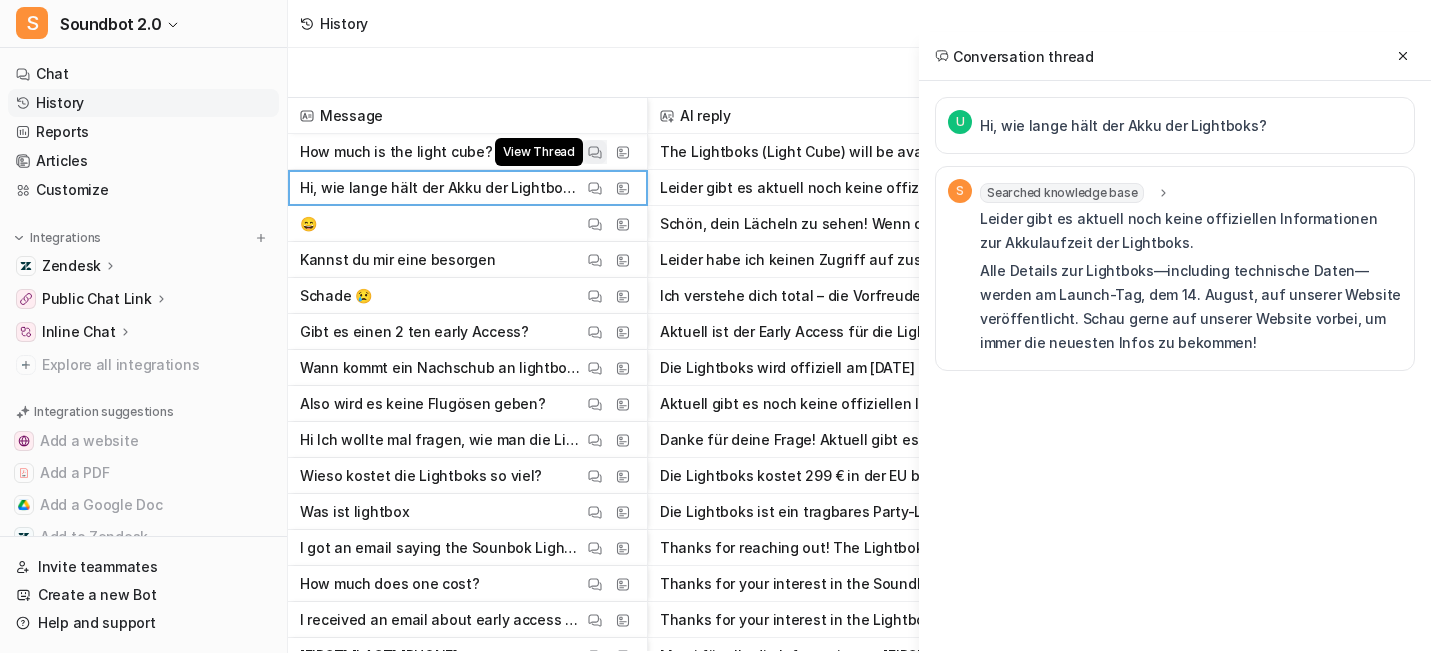 click at bounding box center [595, 152] 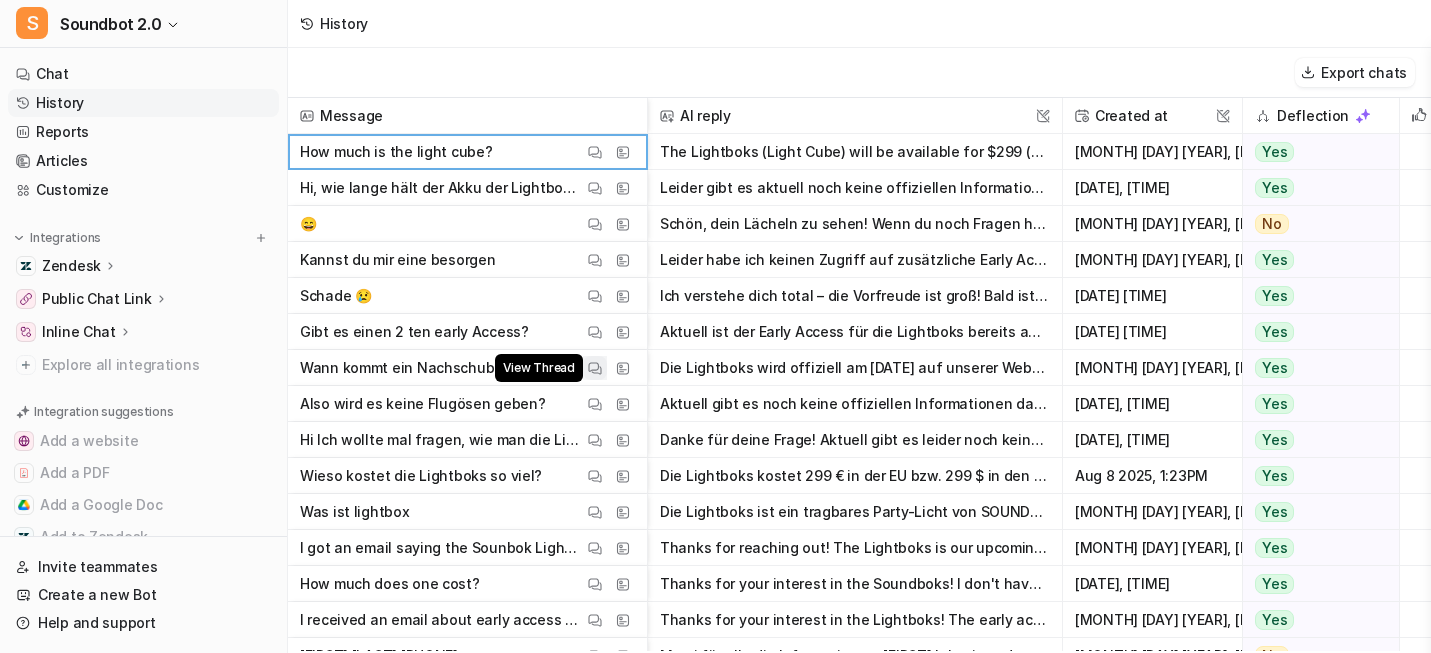 click on "View Thread" at bounding box center (595, 368) 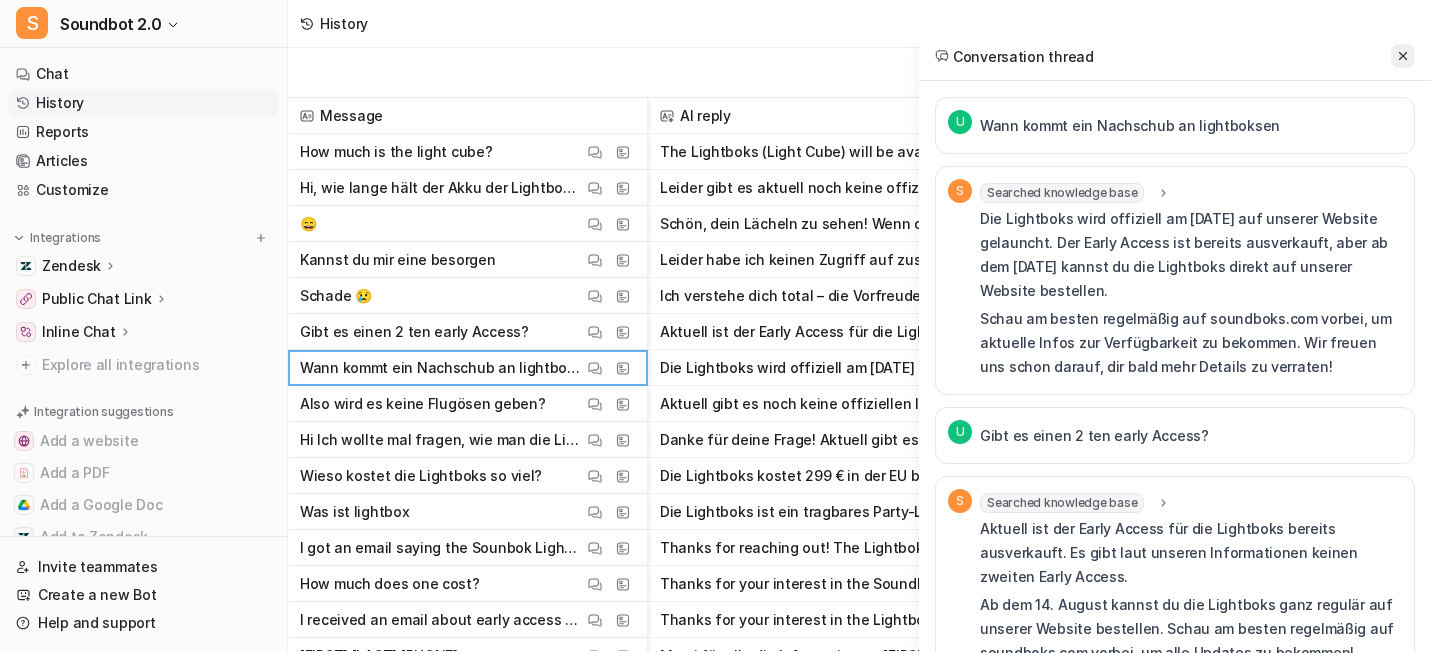click 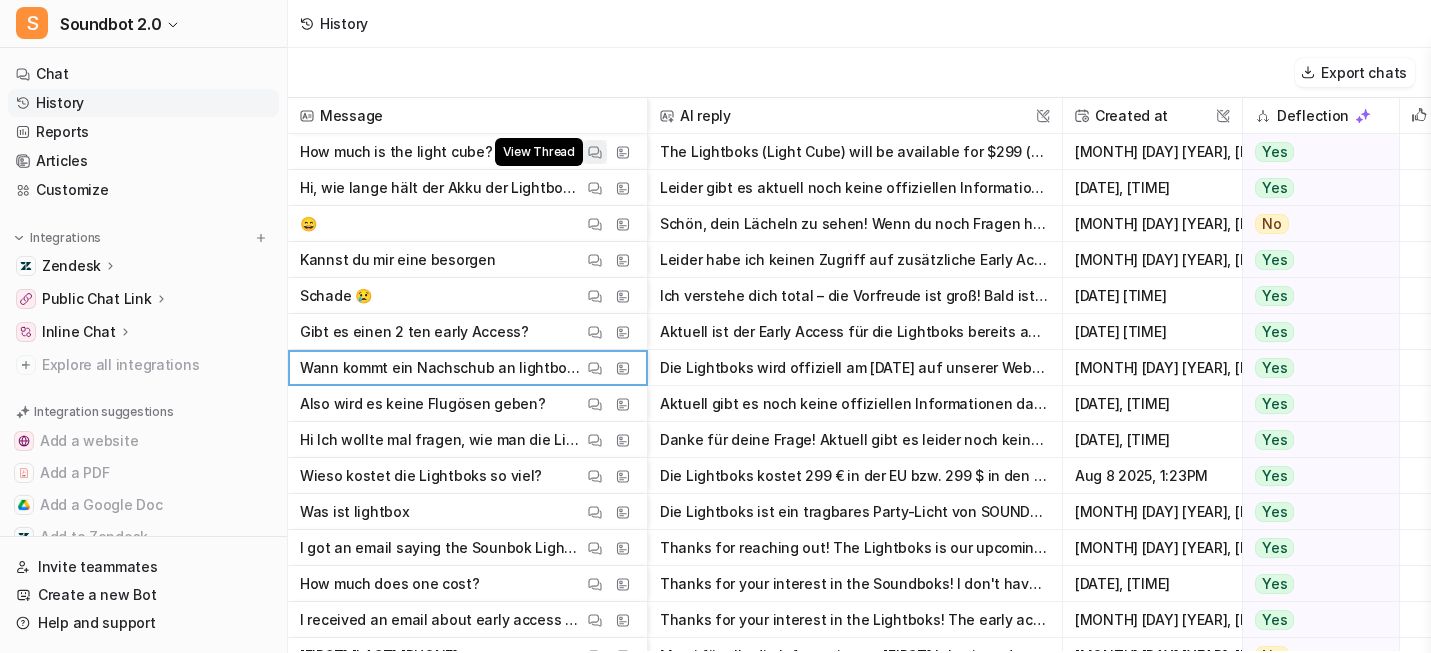 click at bounding box center [595, 152] 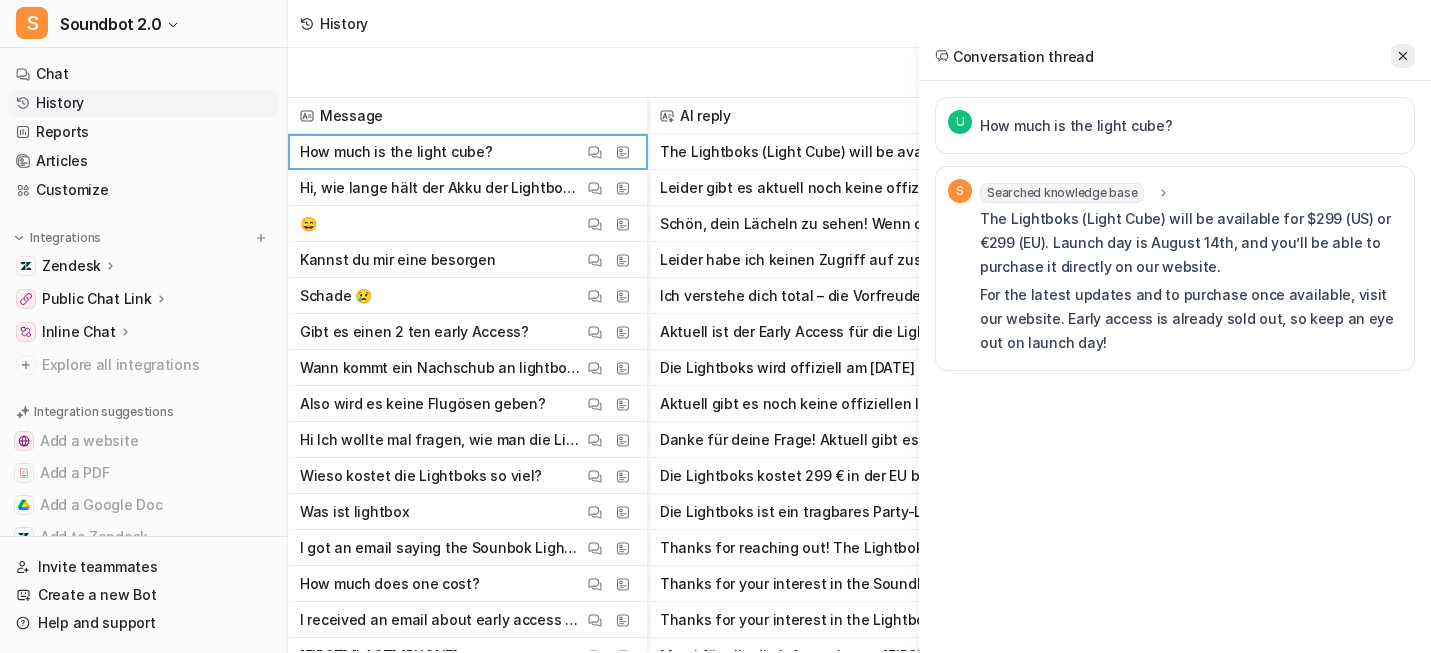 click 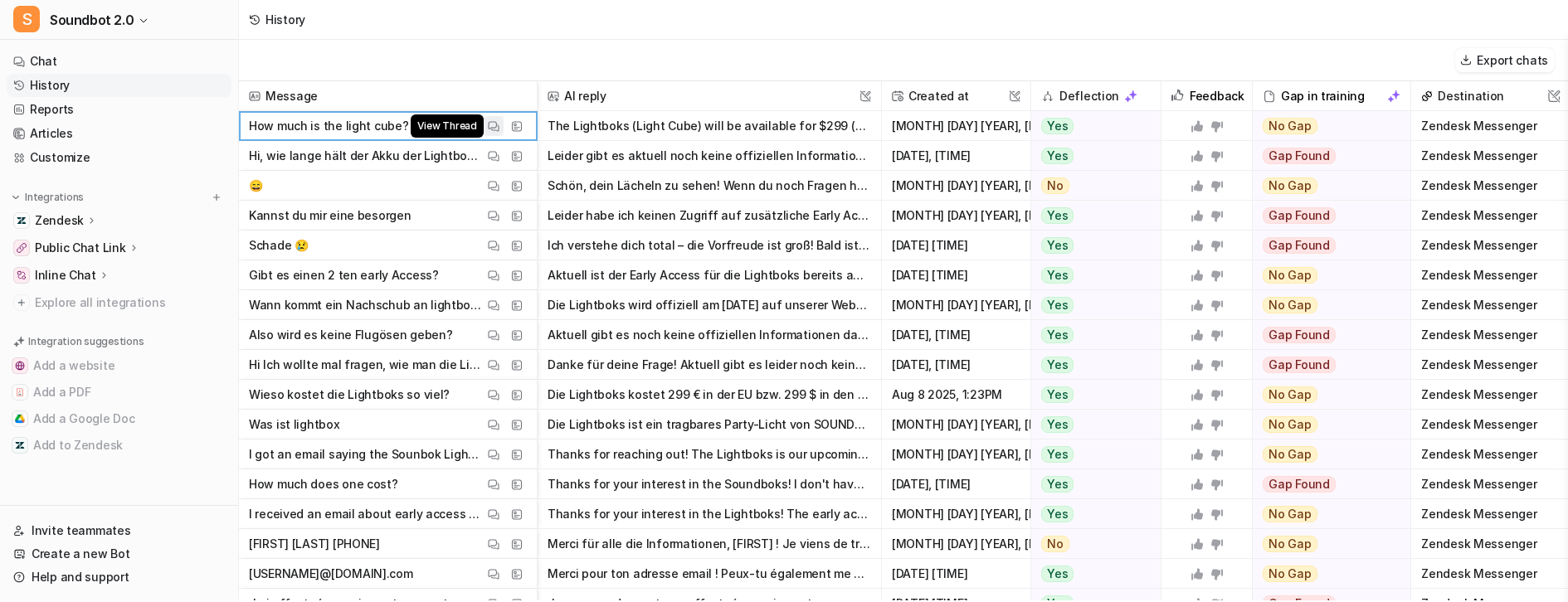 click at bounding box center (494, 126) 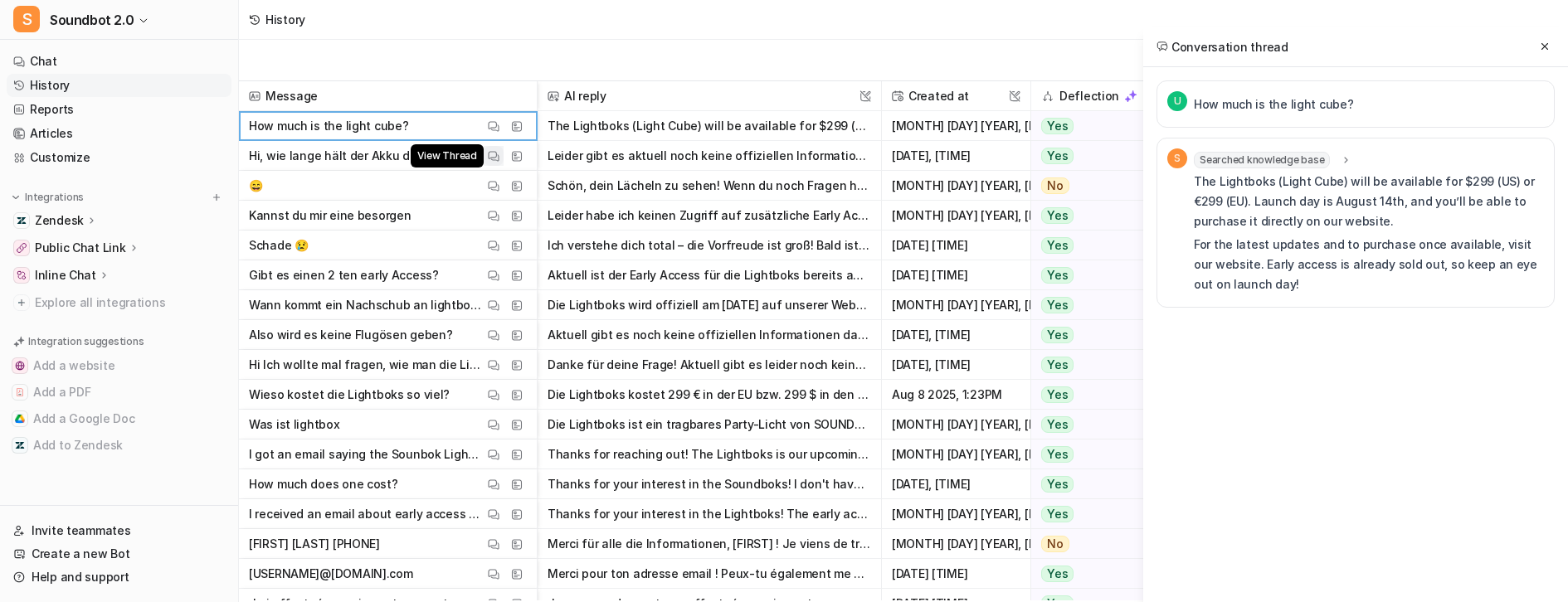 click at bounding box center [494, 156] 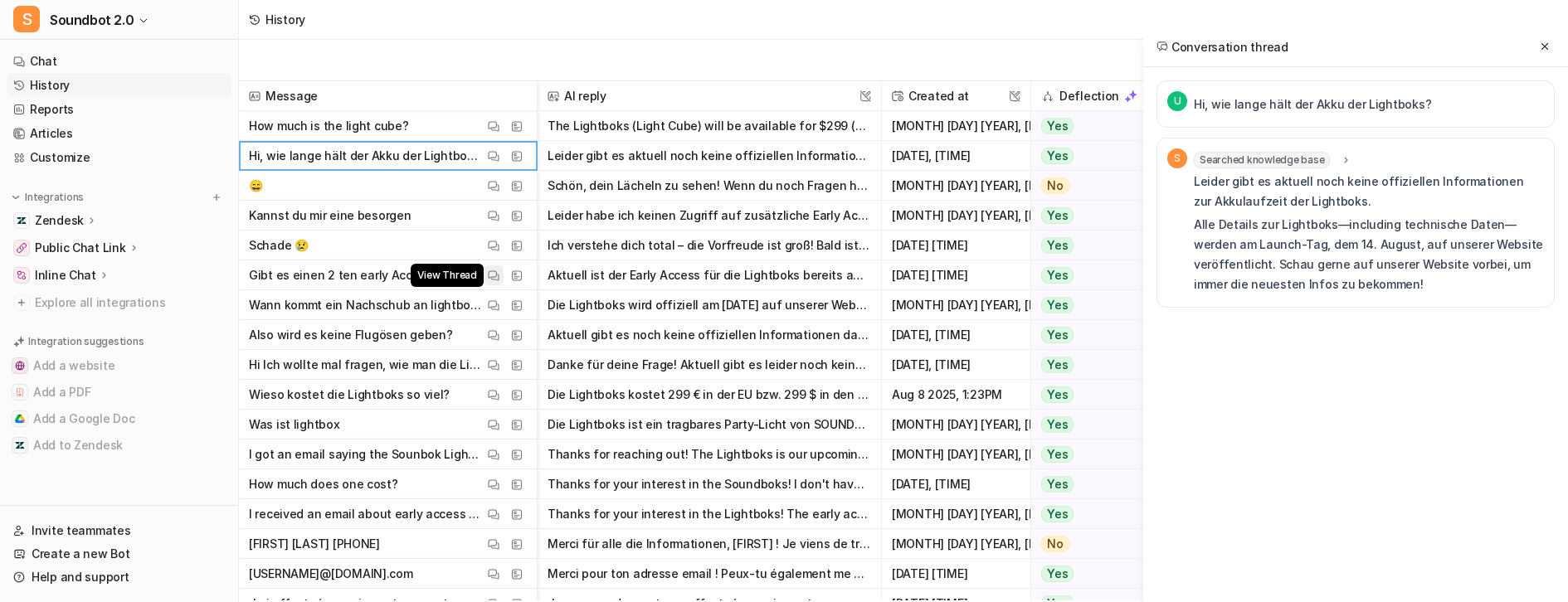 click at bounding box center [494, 275] 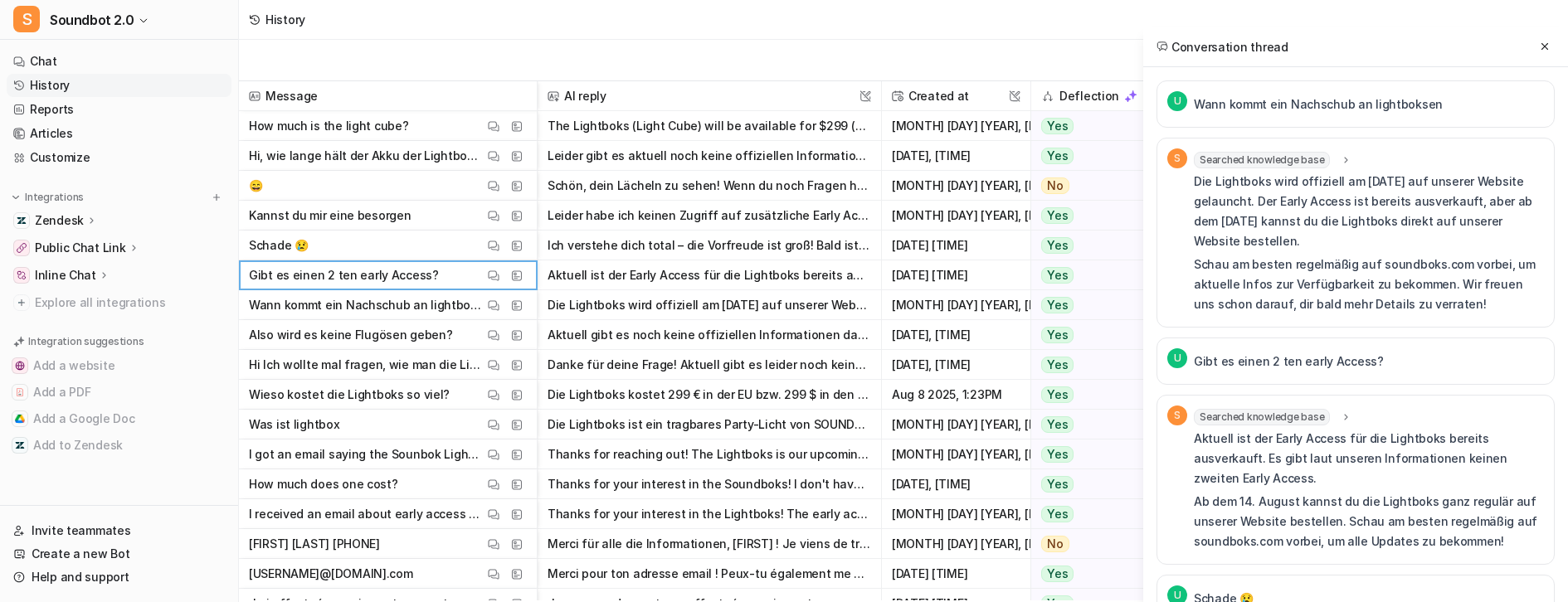 scroll, scrollTop: 50, scrollLeft: 0, axis: vertical 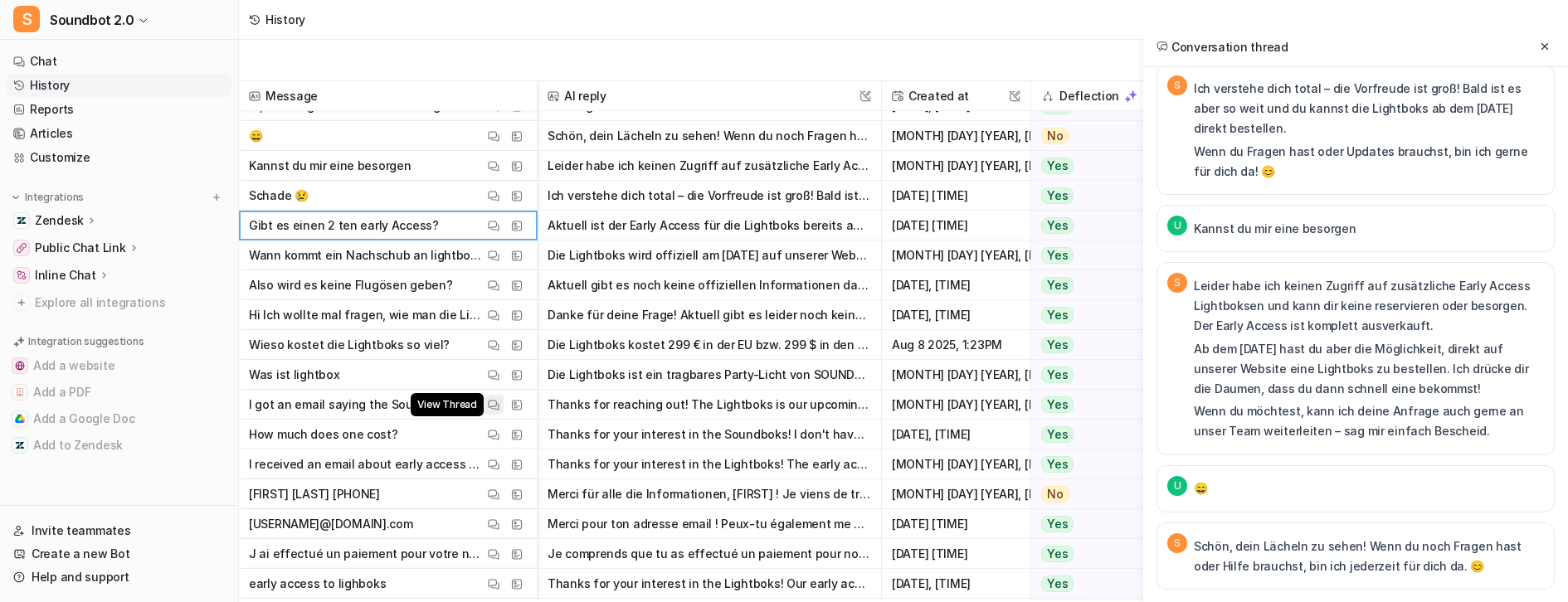 click at bounding box center (494, 405) 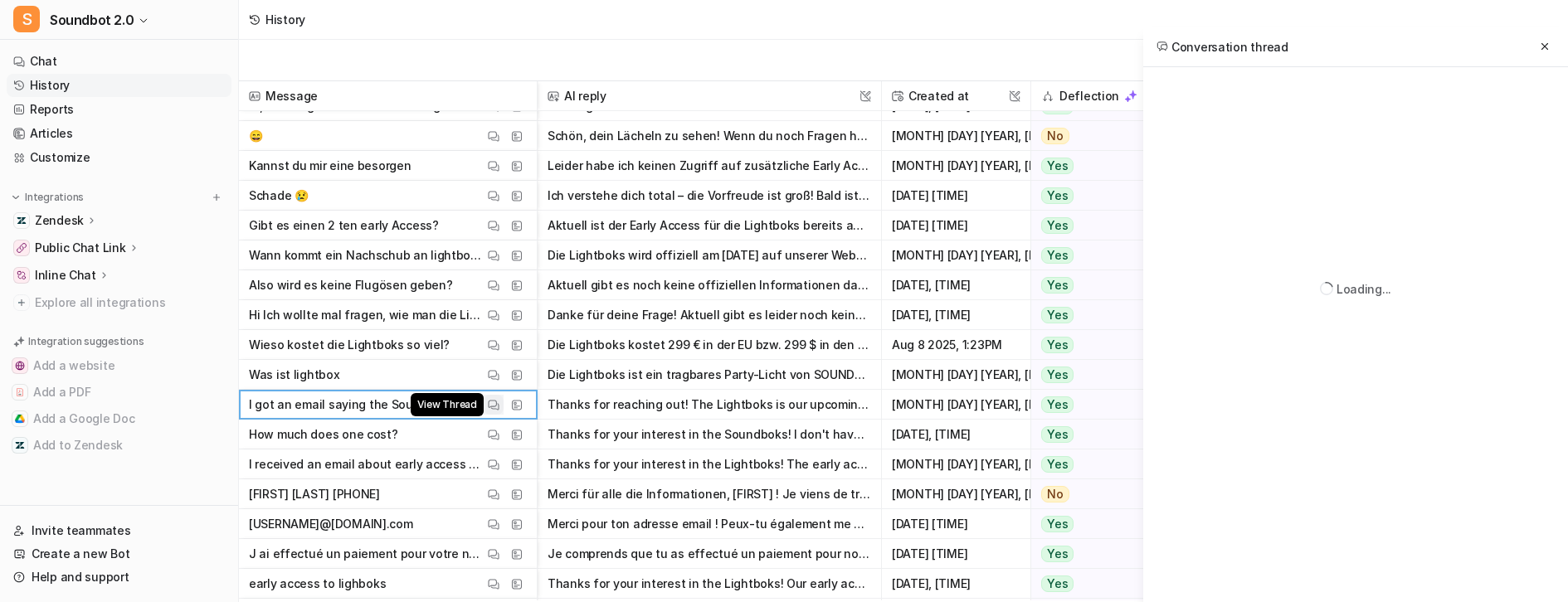 scroll, scrollTop: 0, scrollLeft: 0, axis: both 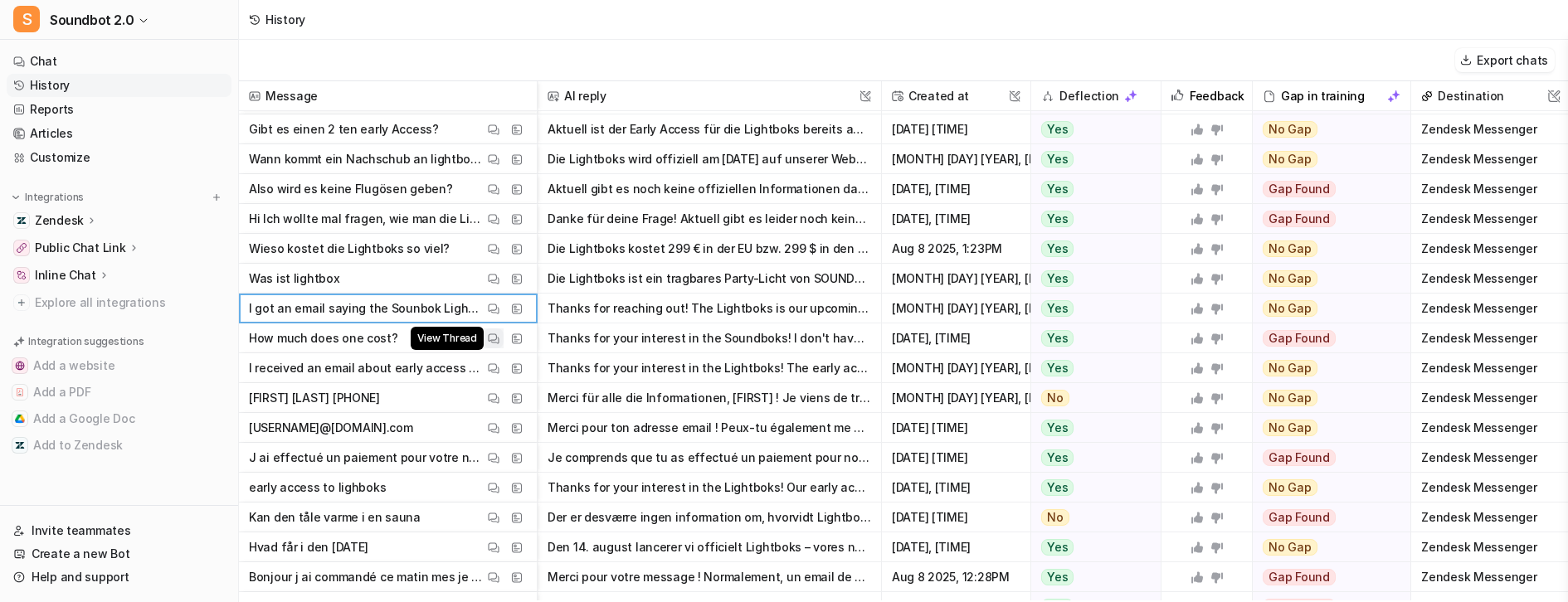 click at bounding box center (494, 338) 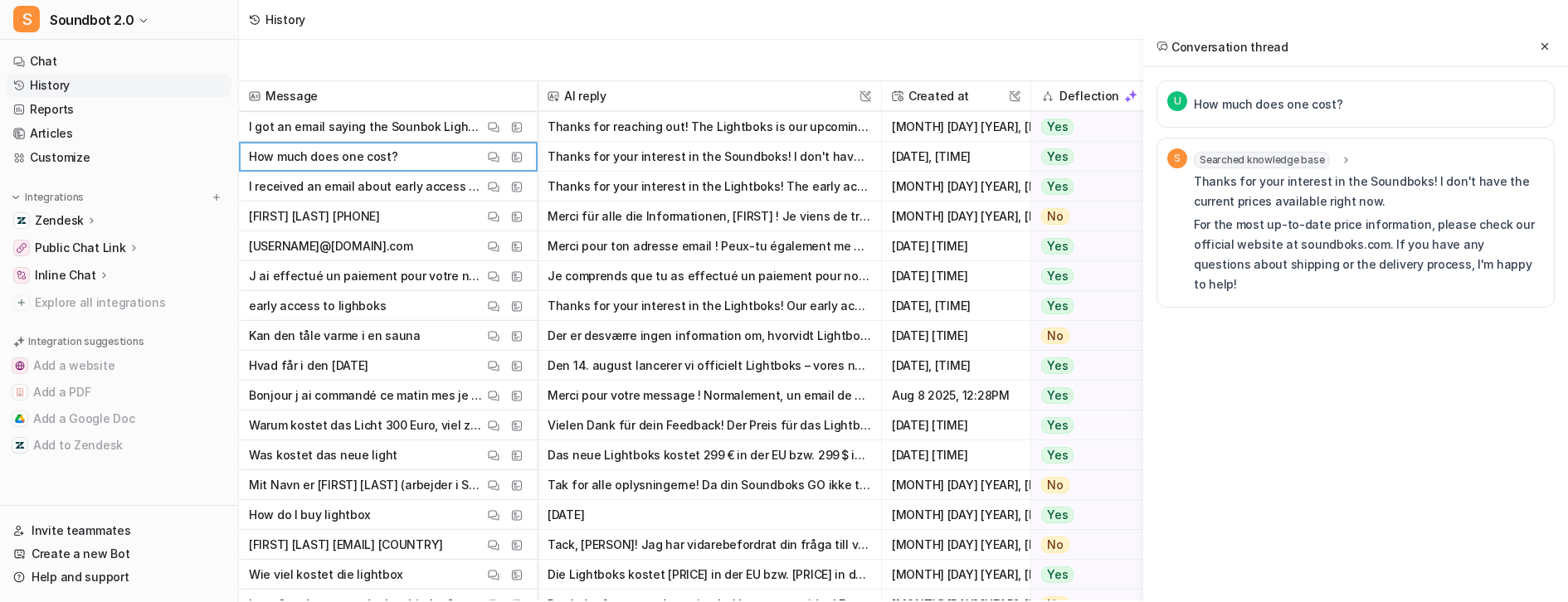 scroll, scrollTop: 335, scrollLeft: 0, axis: vertical 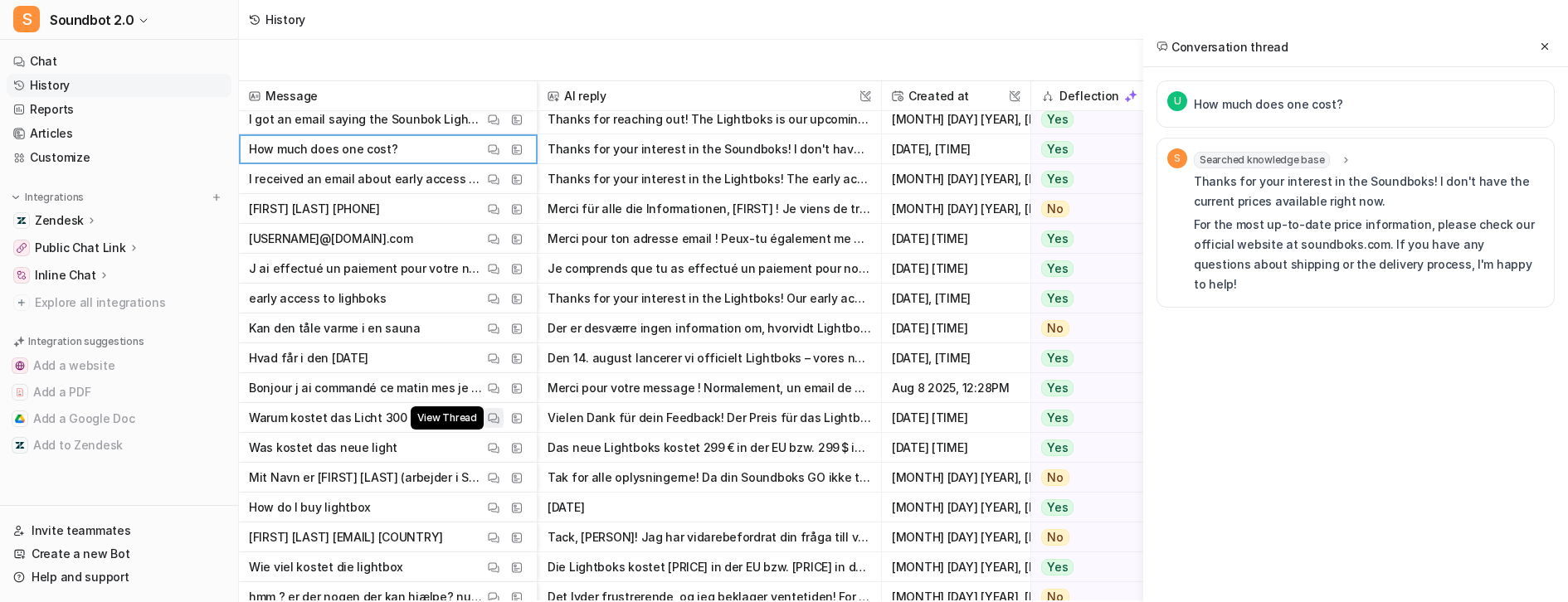 click at bounding box center [494, 418] 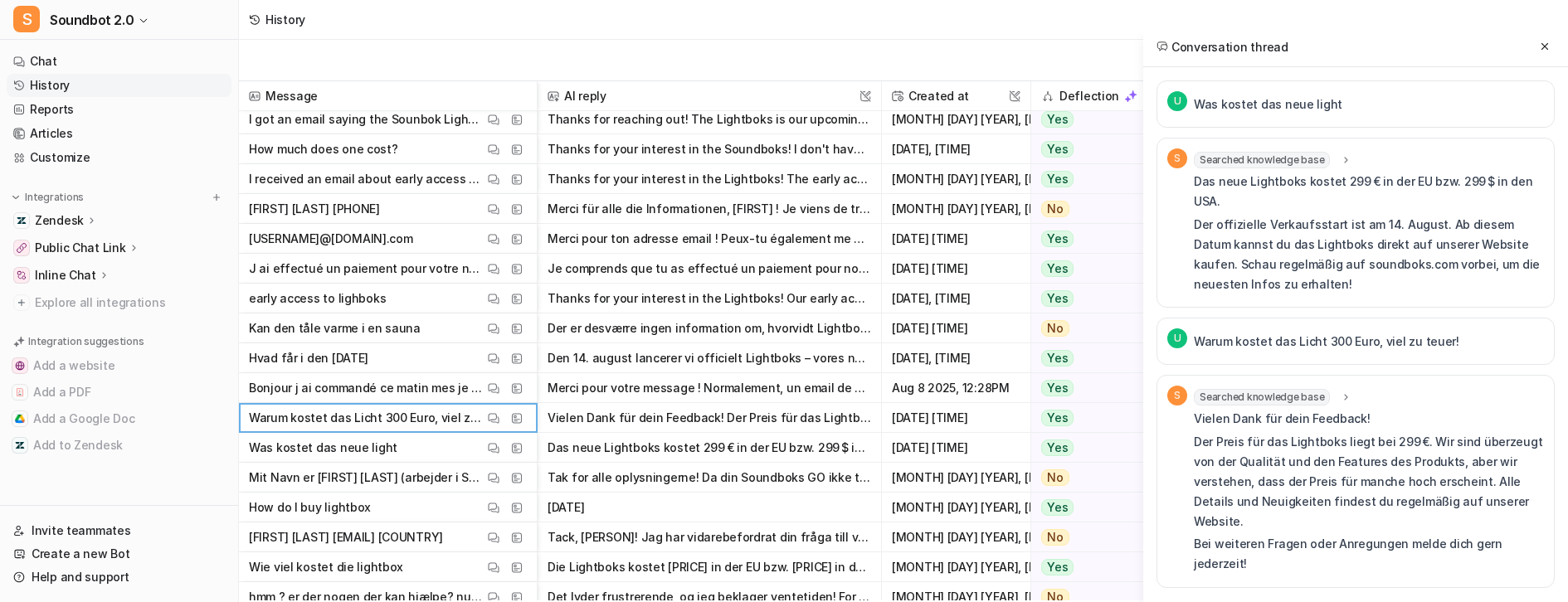 scroll, scrollTop: 475, scrollLeft: 0, axis: vertical 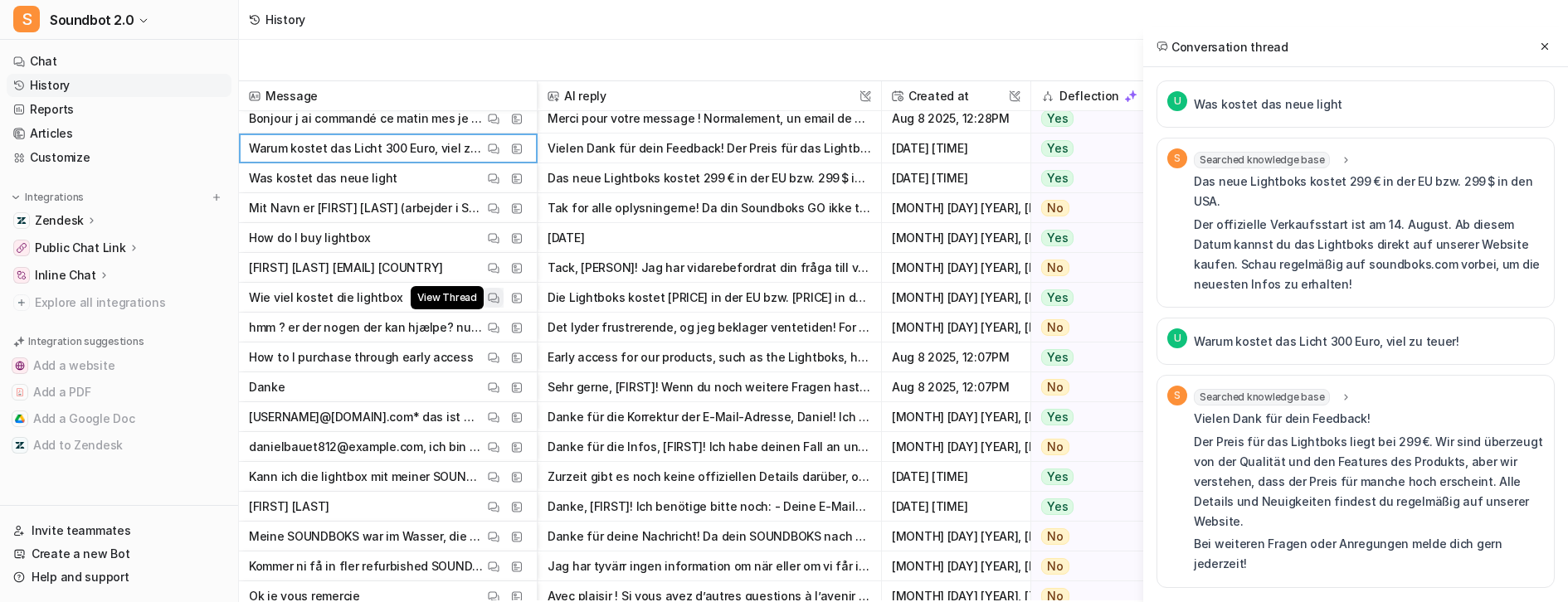 click at bounding box center [494, 298] 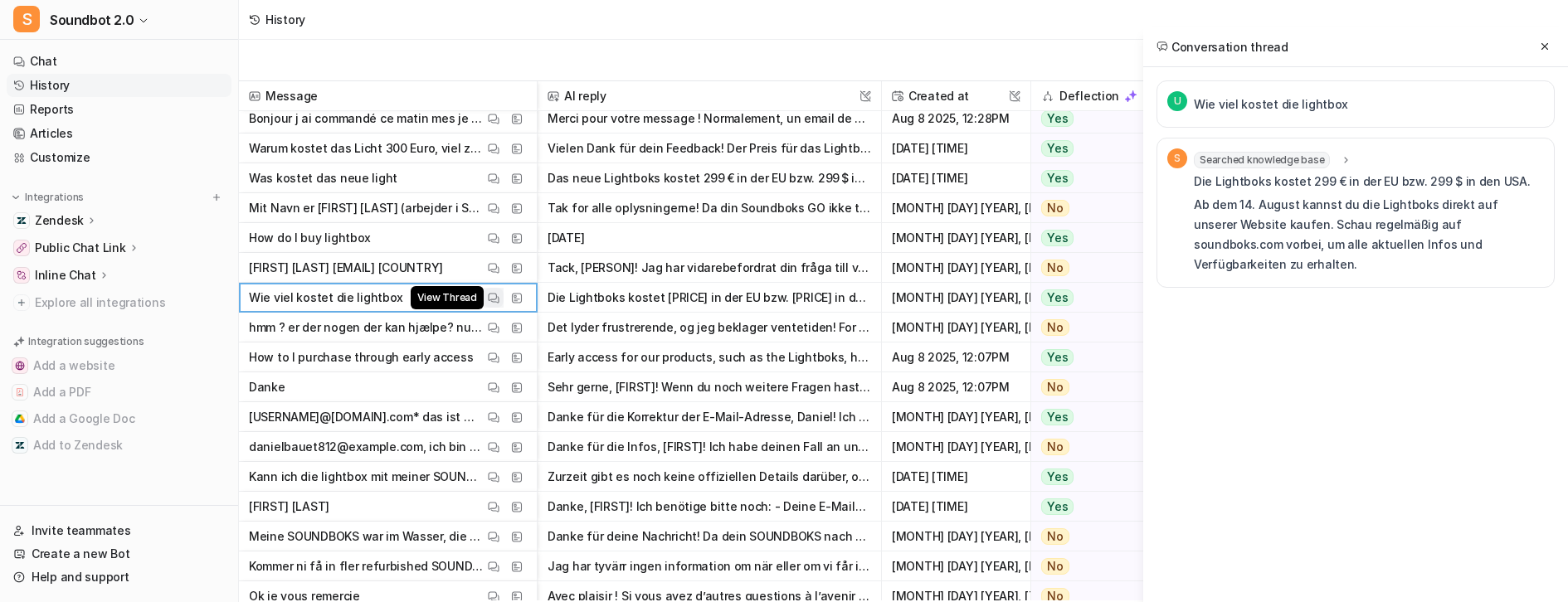 scroll, scrollTop: 0, scrollLeft: 0, axis: both 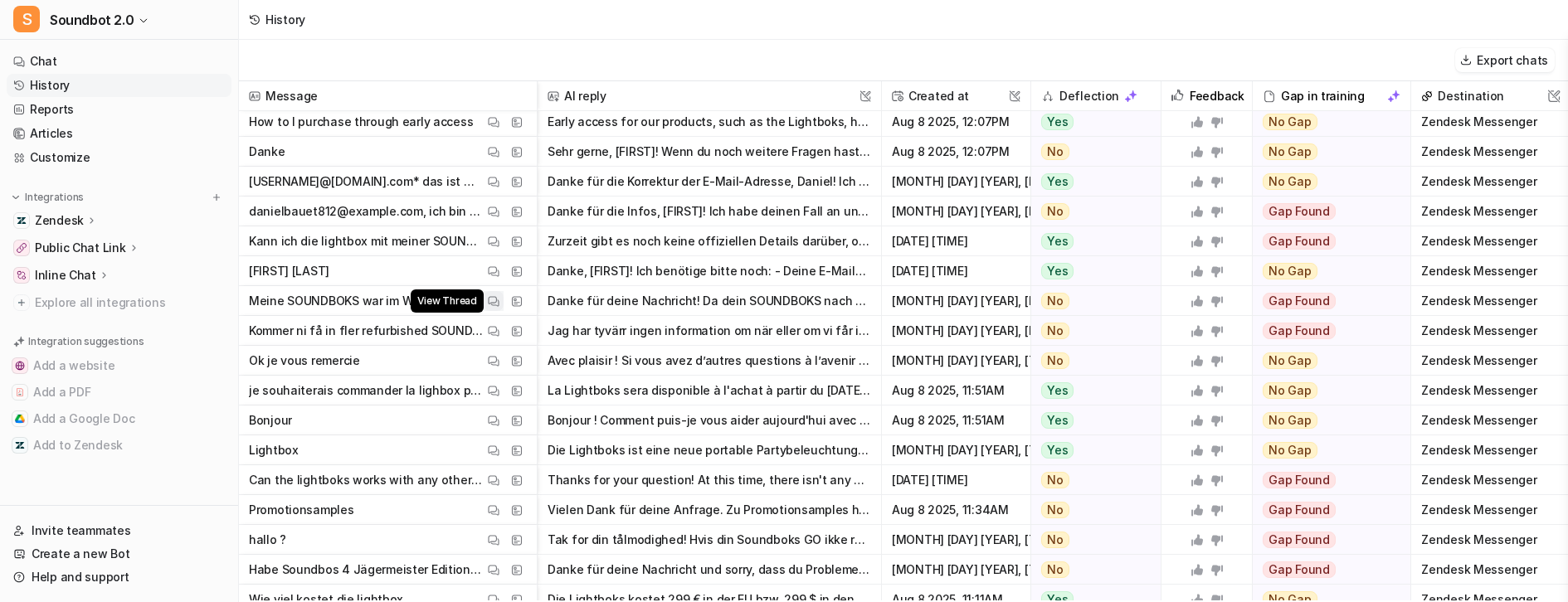 click at bounding box center [494, 301] 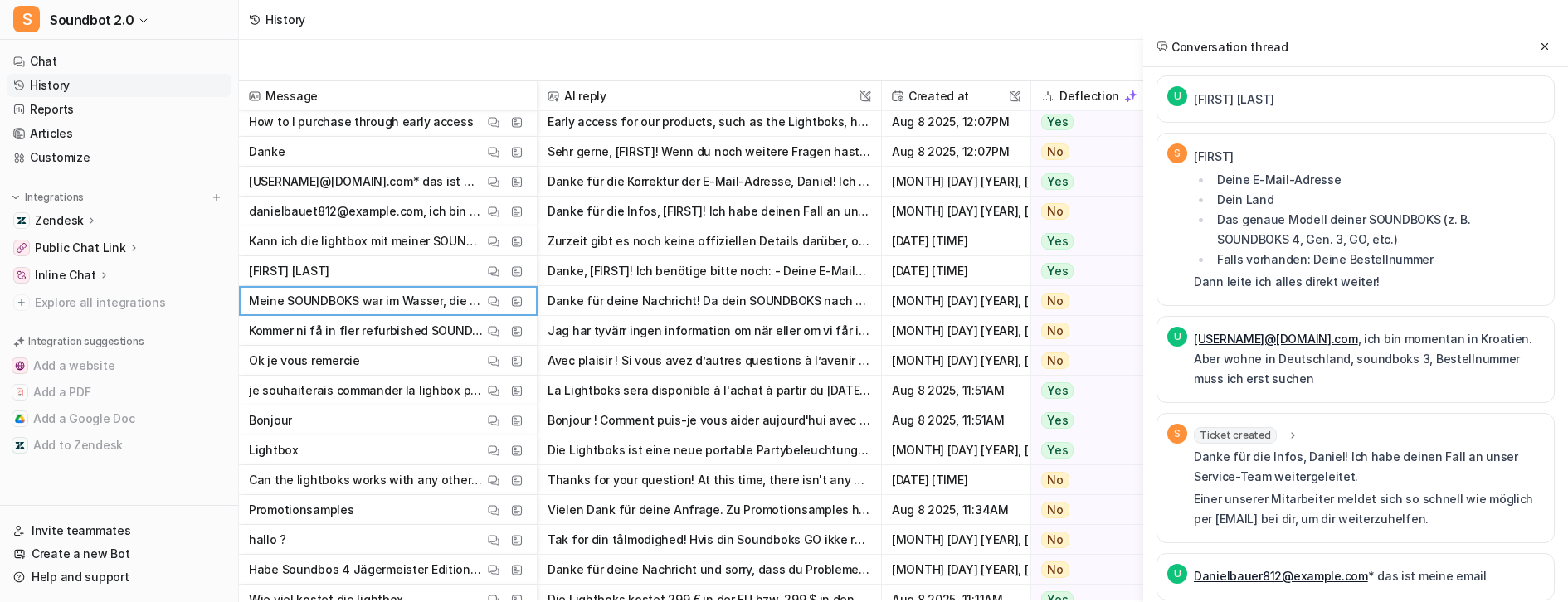 scroll, scrollTop: 0, scrollLeft: 0, axis: both 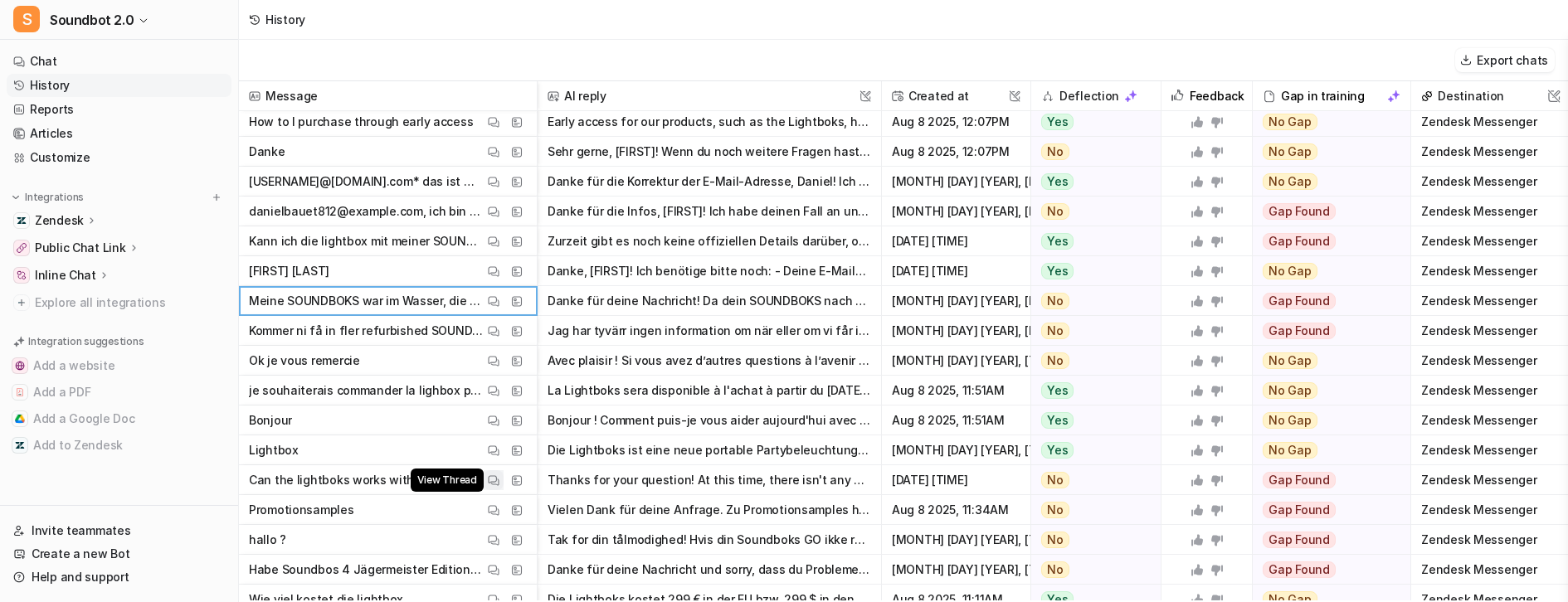click at bounding box center (494, 480) 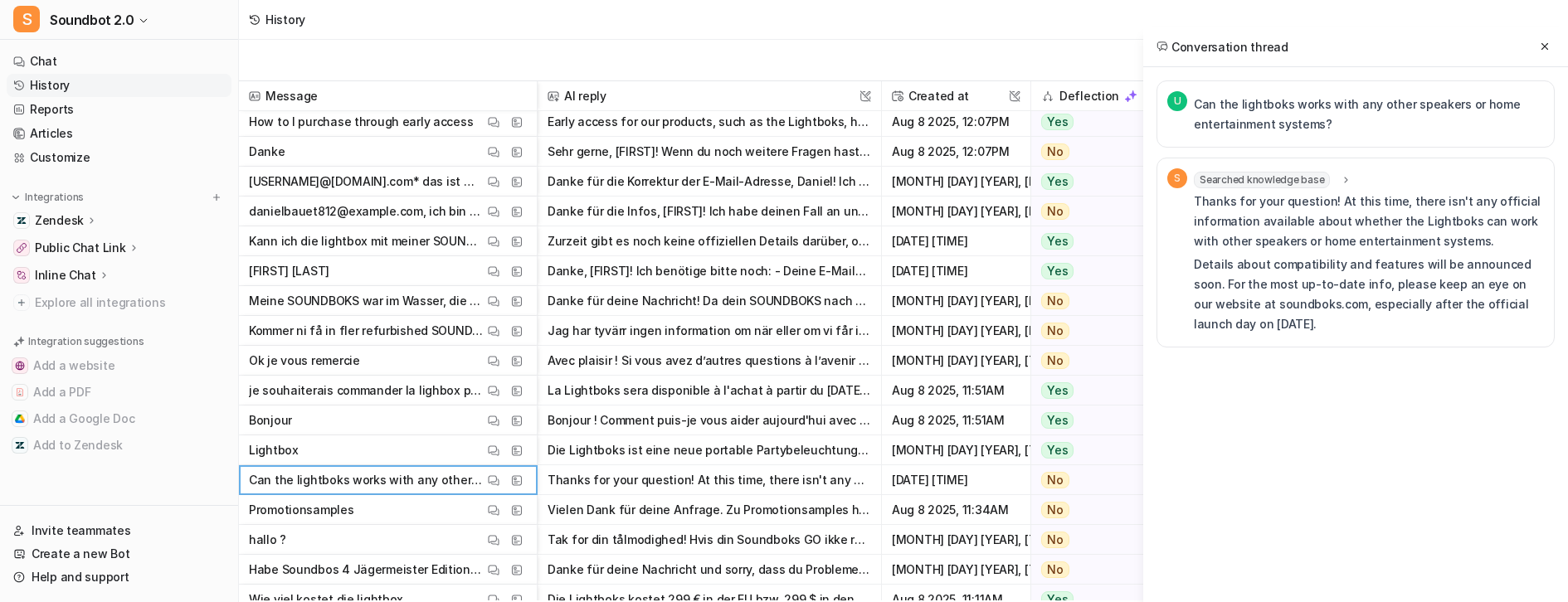 scroll, scrollTop: 2, scrollLeft: 0, axis: vertical 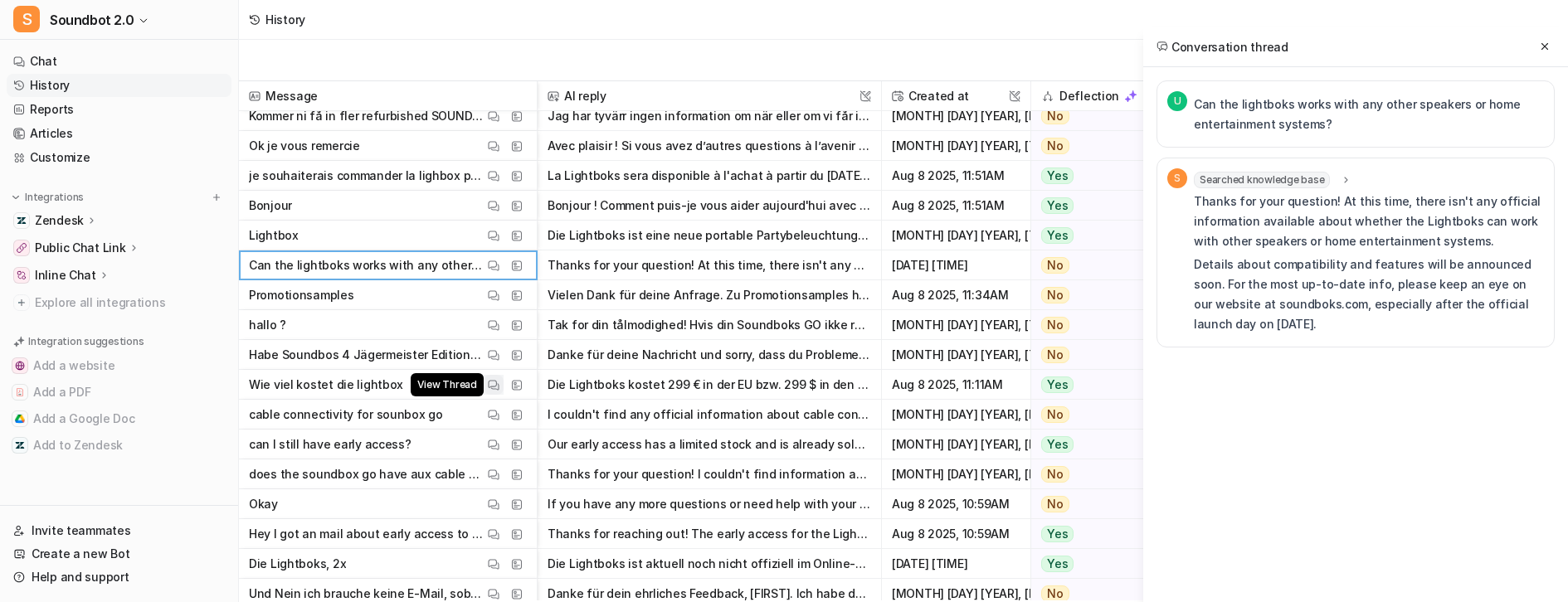 click at bounding box center (494, 385) 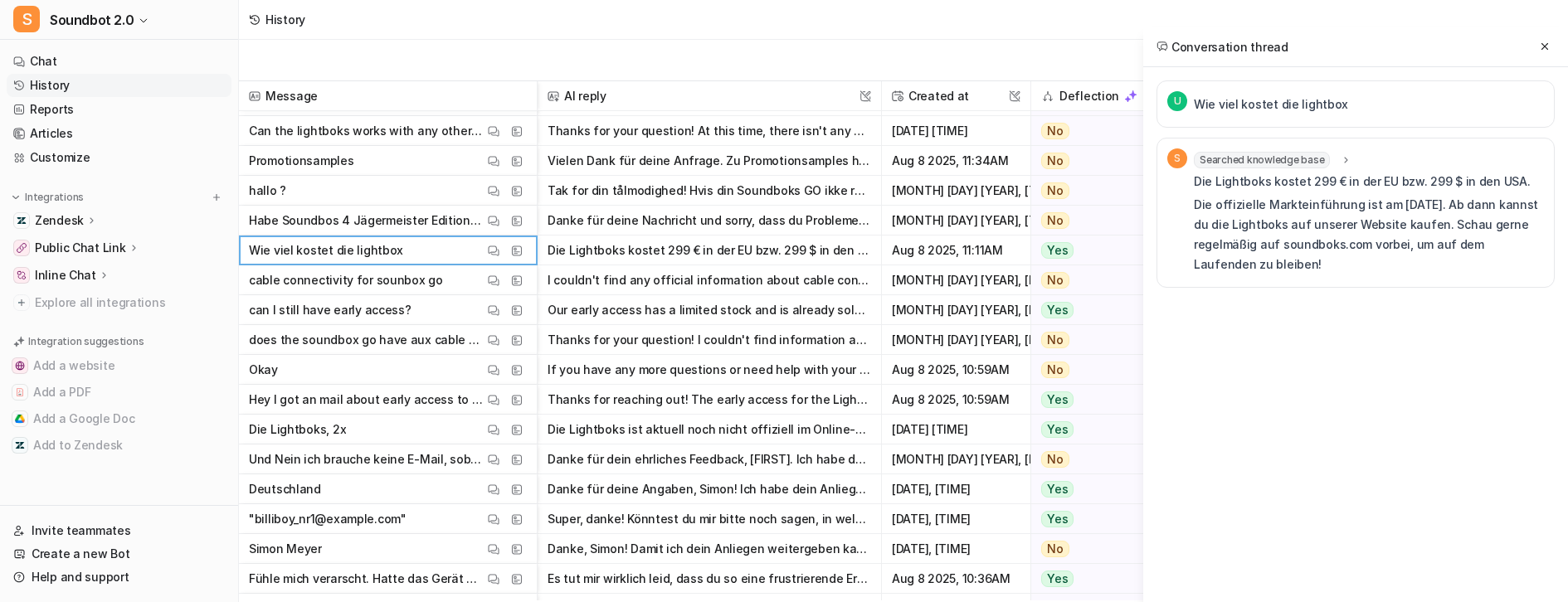 scroll, scrollTop: 1190, scrollLeft: 0, axis: vertical 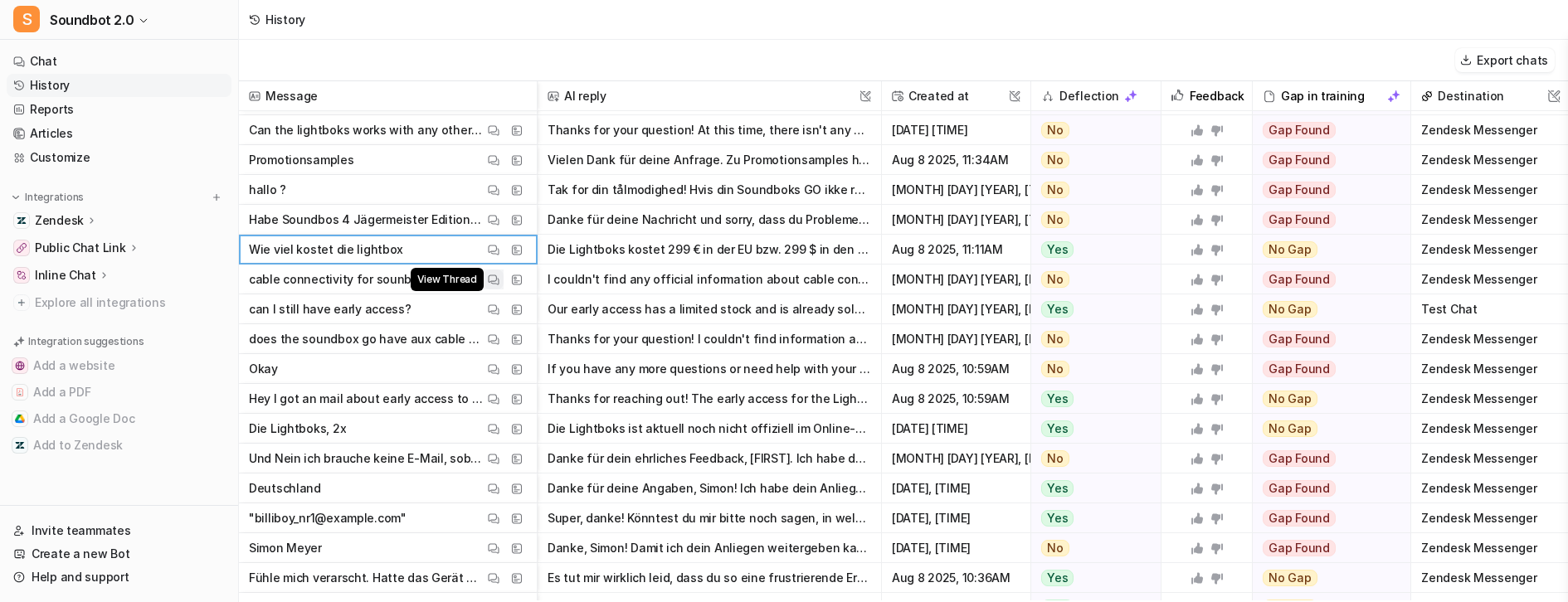 click on "View Thread" at bounding box center [494, 279] 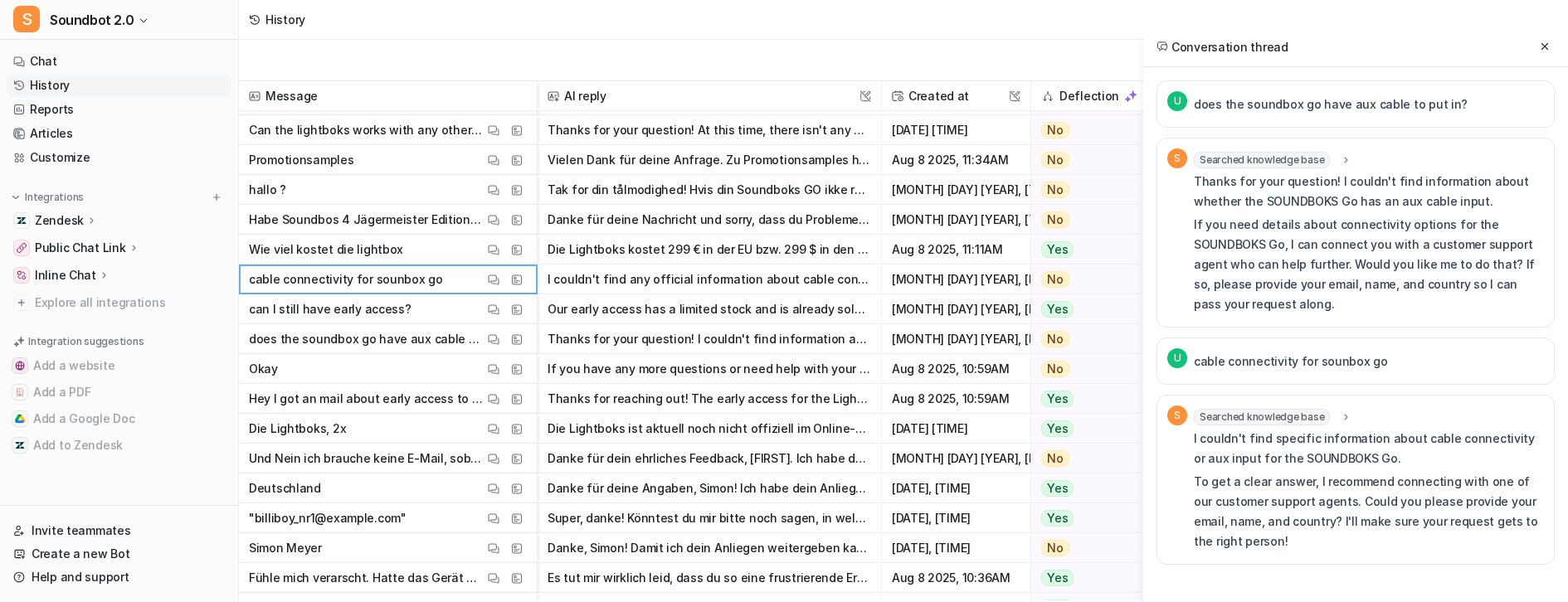 scroll, scrollTop: 118, scrollLeft: 0, axis: vertical 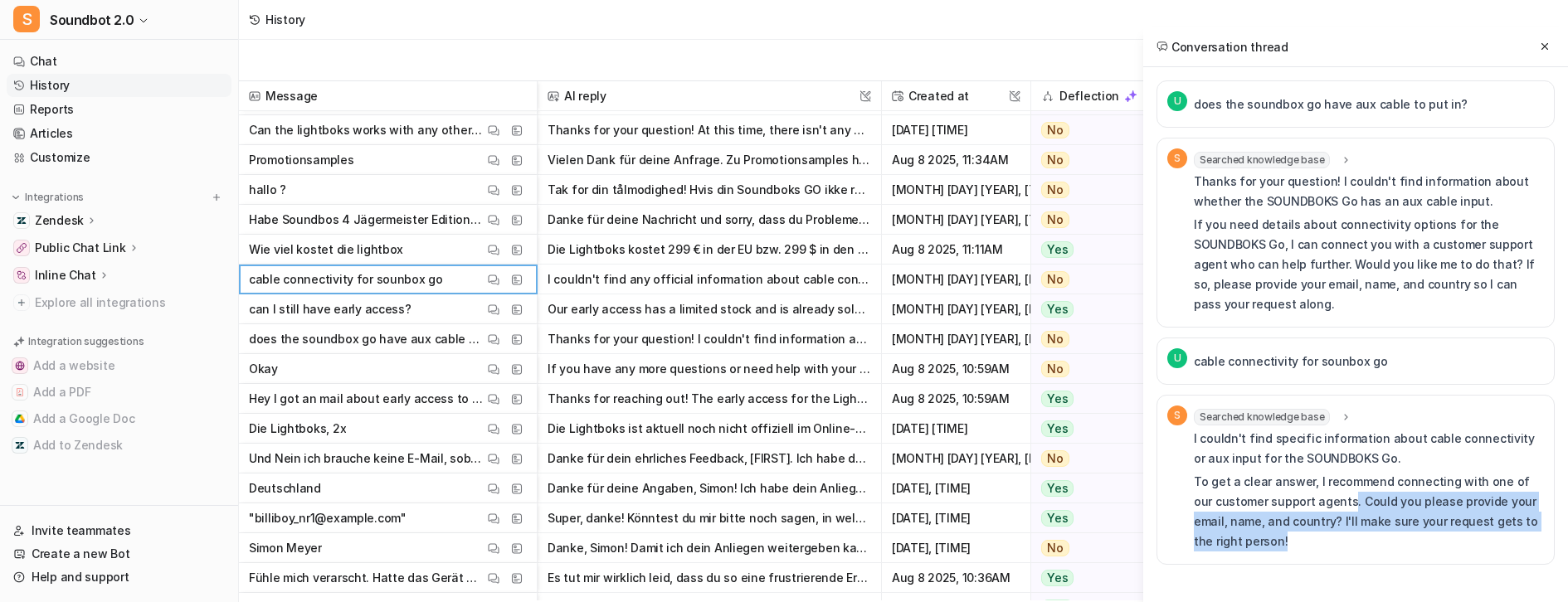 drag, startPoint x: 1268, startPoint y: 493, endPoint x: 1268, endPoint y: 549, distance: 56 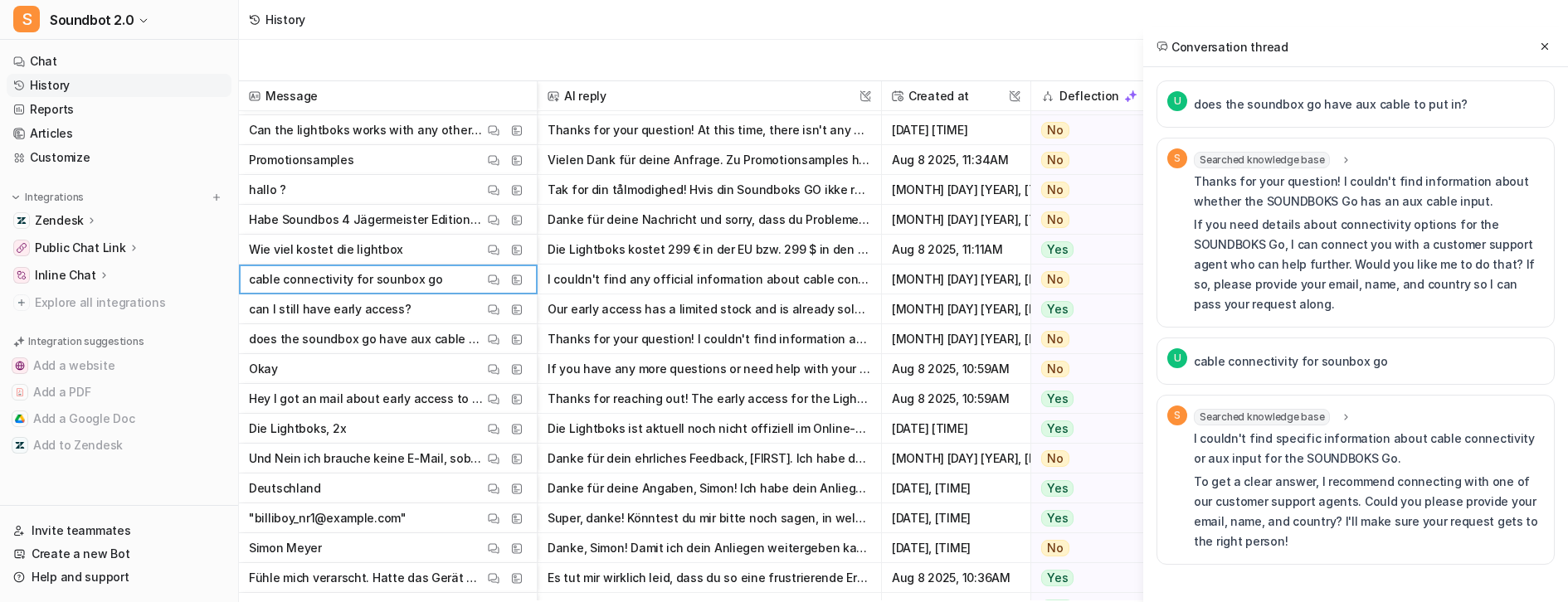 click on "To get a clear answer, I recommend connecting with one of our customer support agents. Could you please provide your email, name, and country? I'll make sure your request gets to the right person!" at bounding box center [1369, 512] 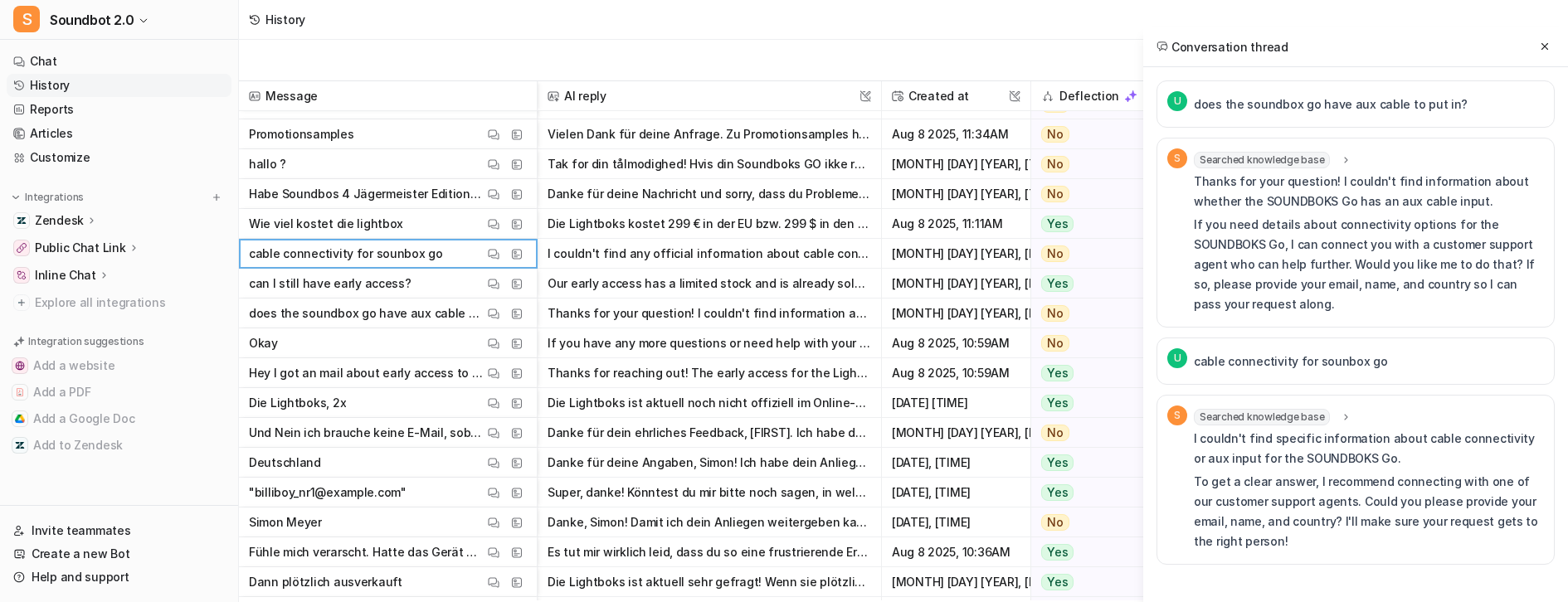 scroll, scrollTop: 1215, scrollLeft: 0, axis: vertical 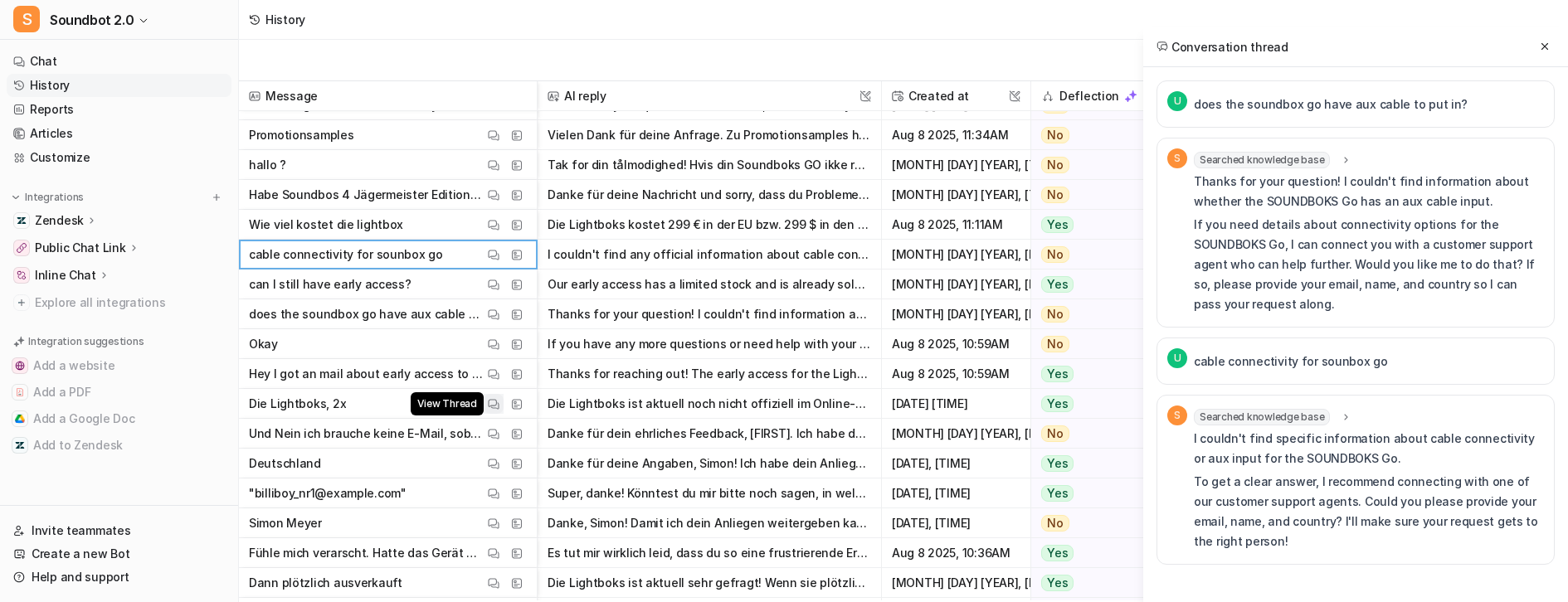 click on "View Thread" at bounding box center [494, 404] 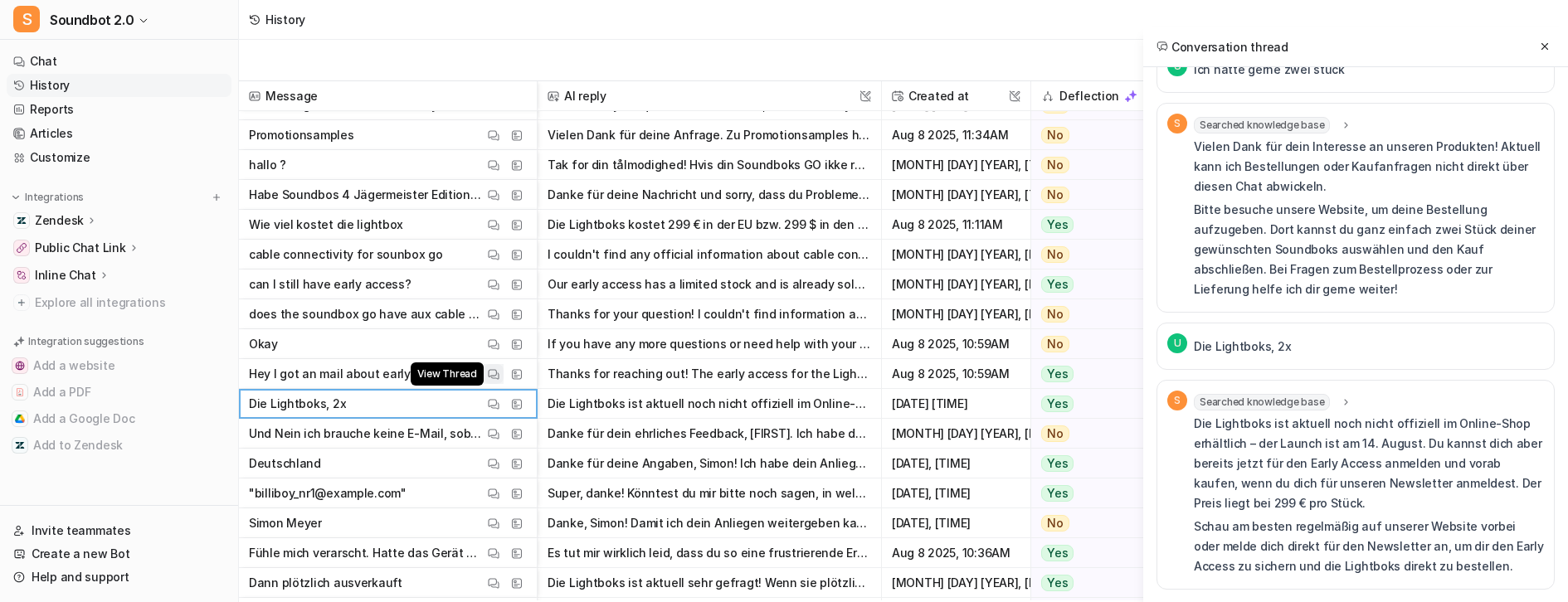 click on "View Thread" at bounding box center (494, 374) 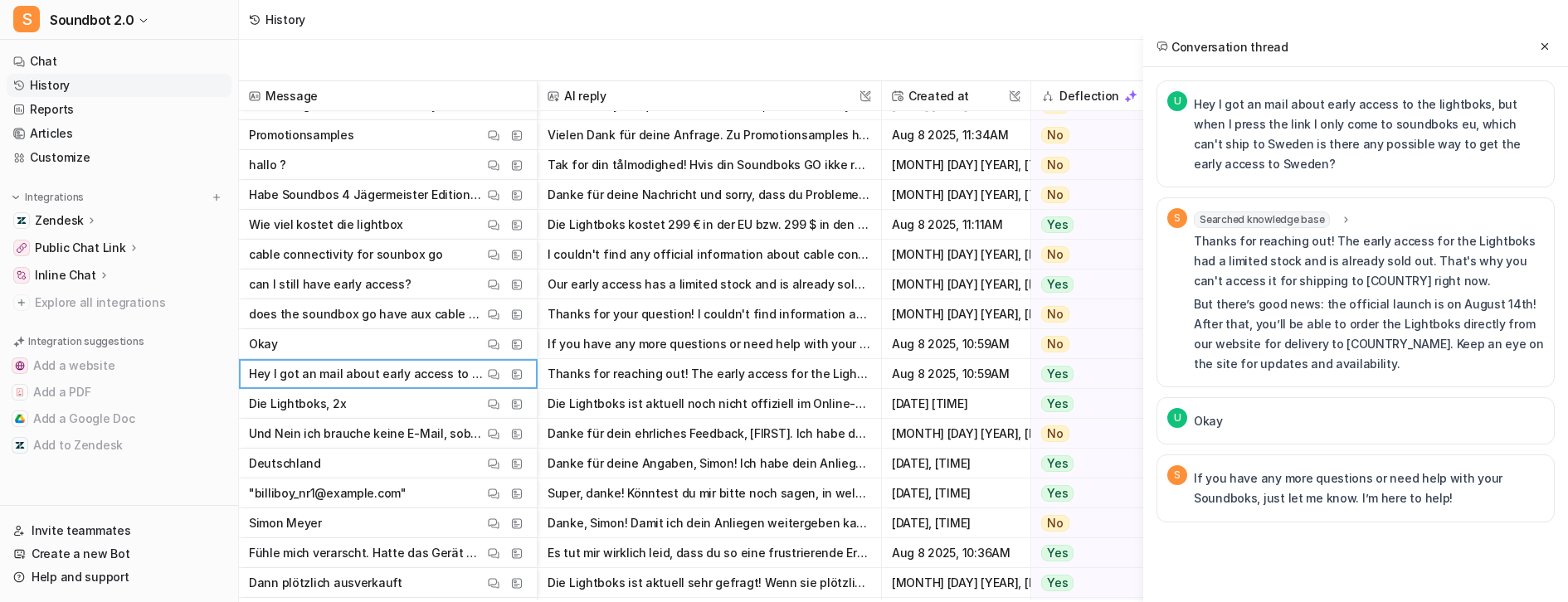 scroll, scrollTop: 64, scrollLeft: 0, axis: vertical 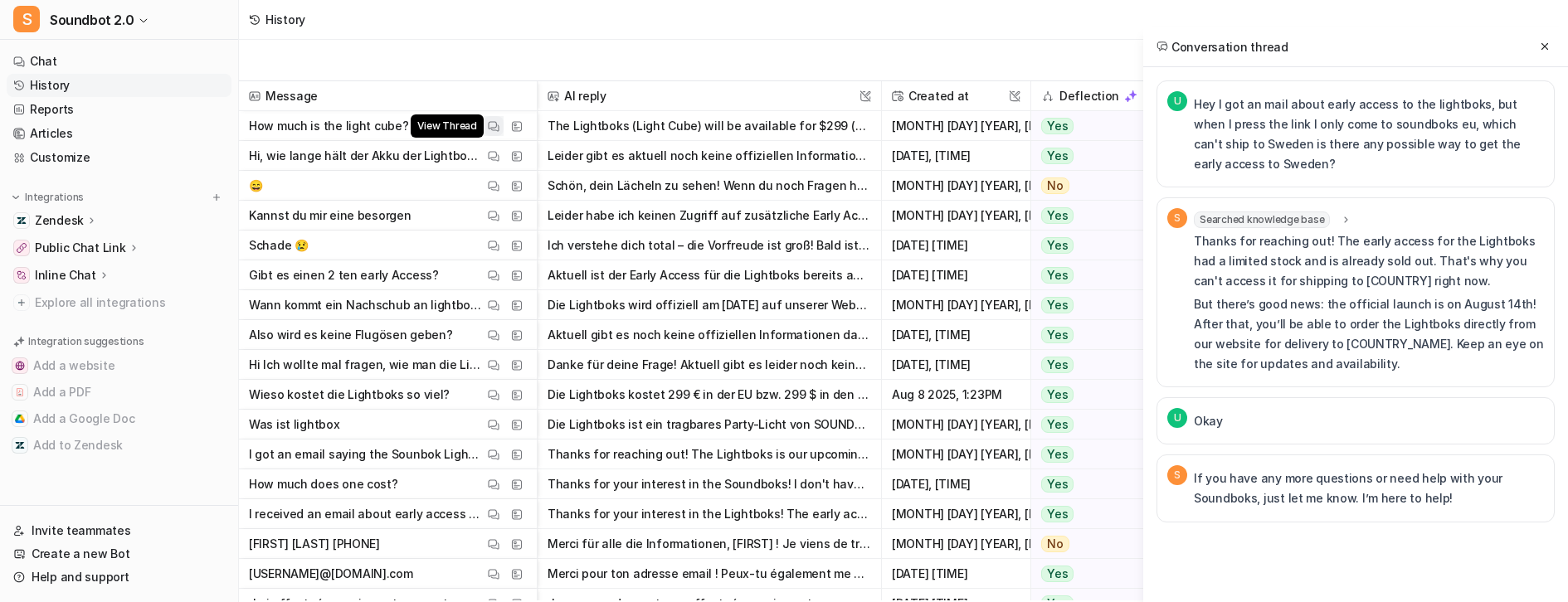 click at bounding box center (494, 126) 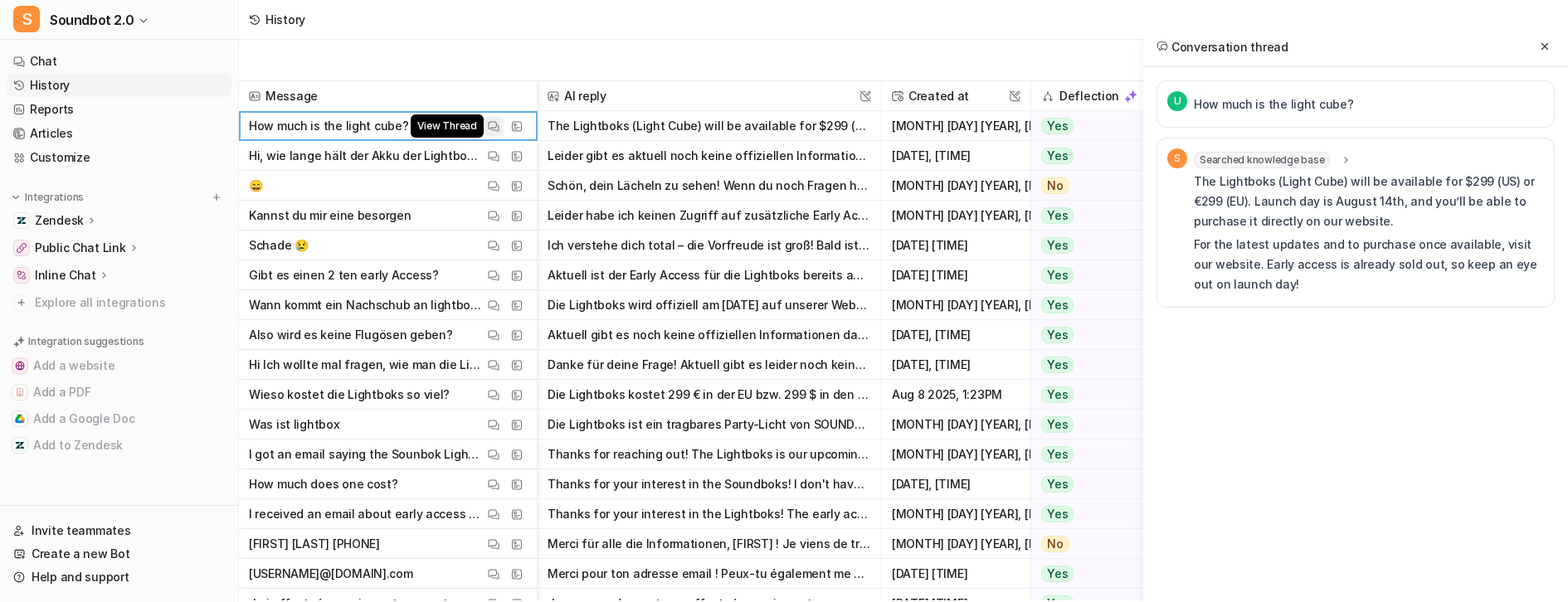 scroll, scrollTop: 0, scrollLeft: 0, axis: both 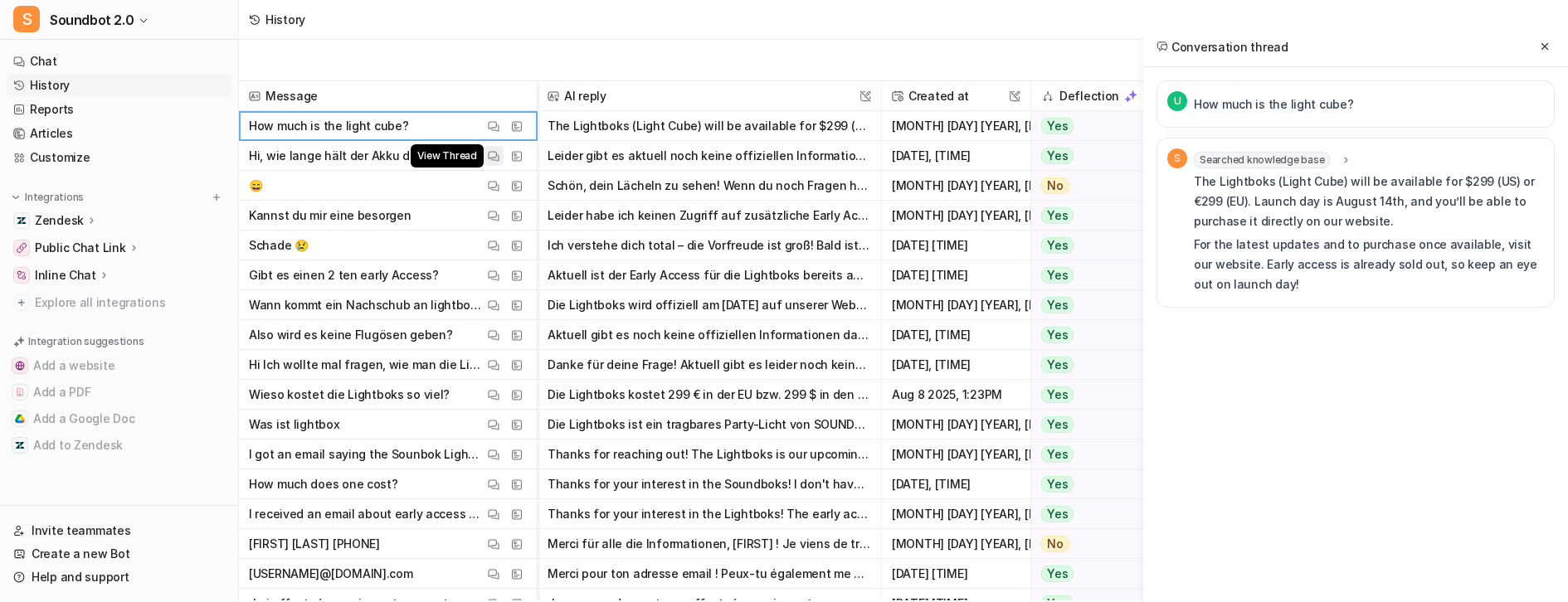 click on "View Thread" at bounding box center [494, 156] 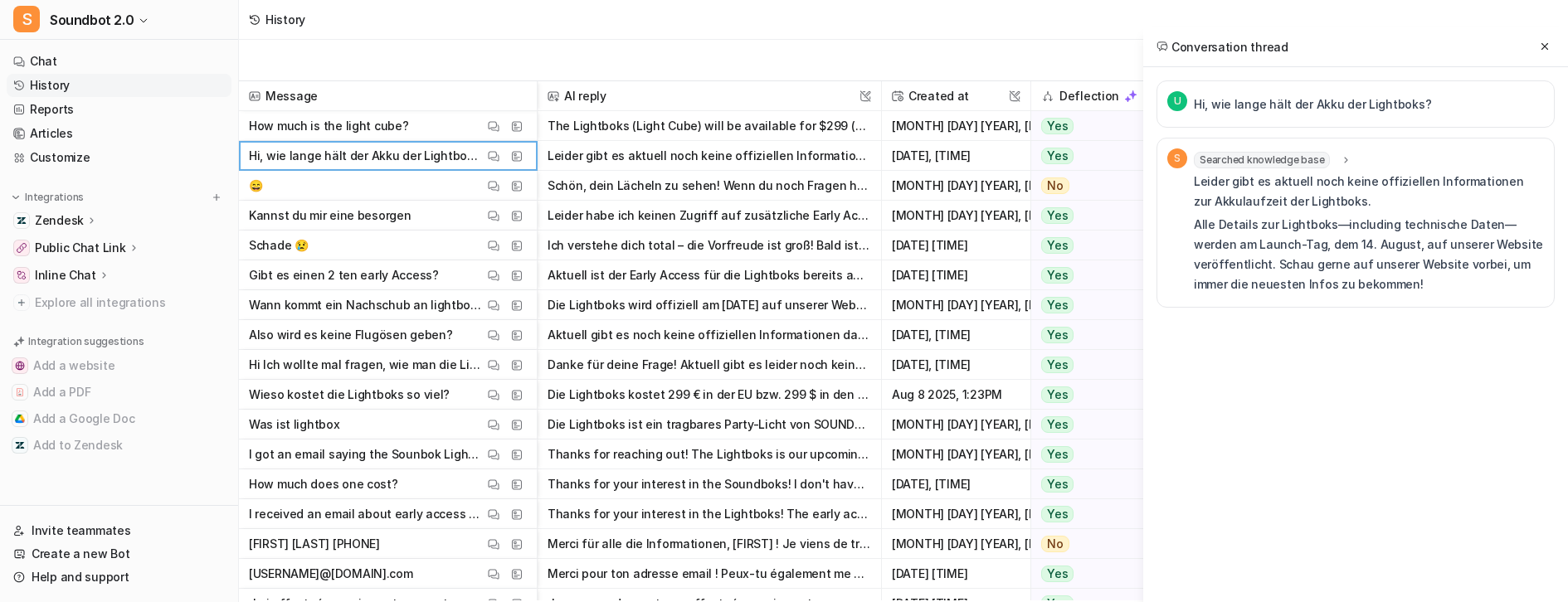 click on "Kannst du mir eine besorgen  View Thread View Sources" at bounding box center (387, 216) 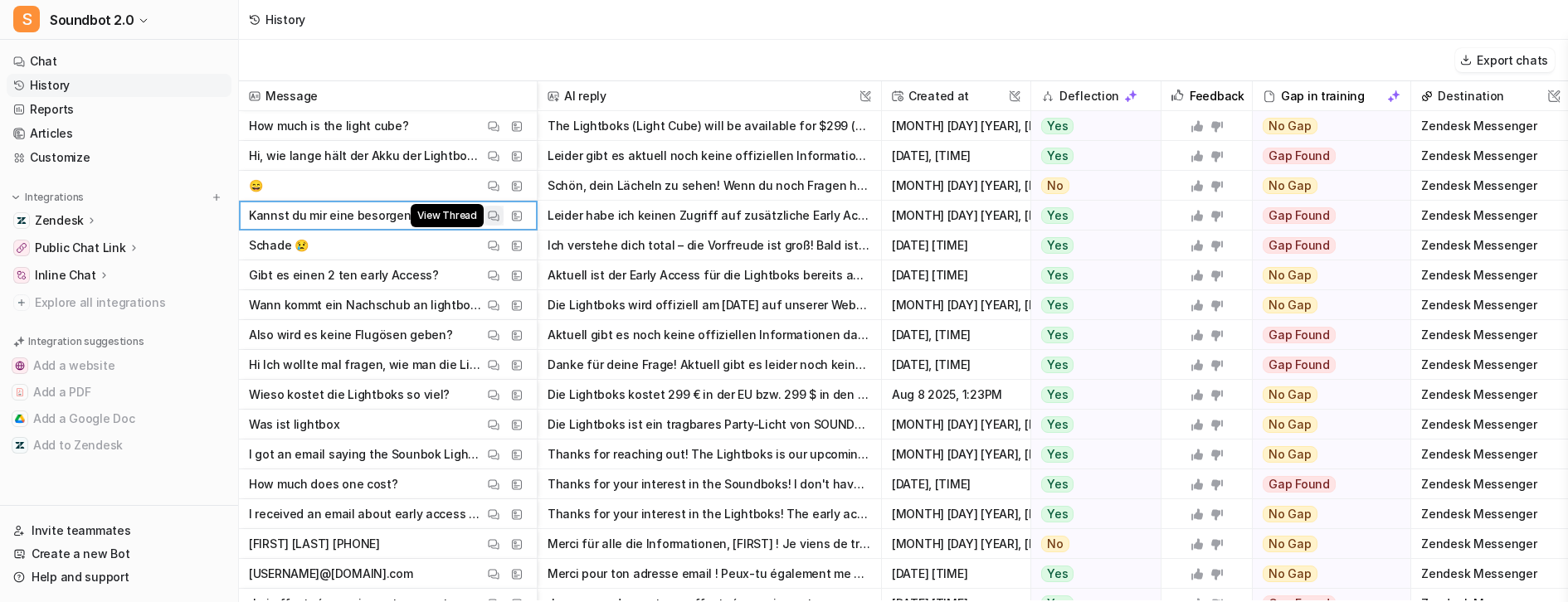 click at bounding box center [494, 216] 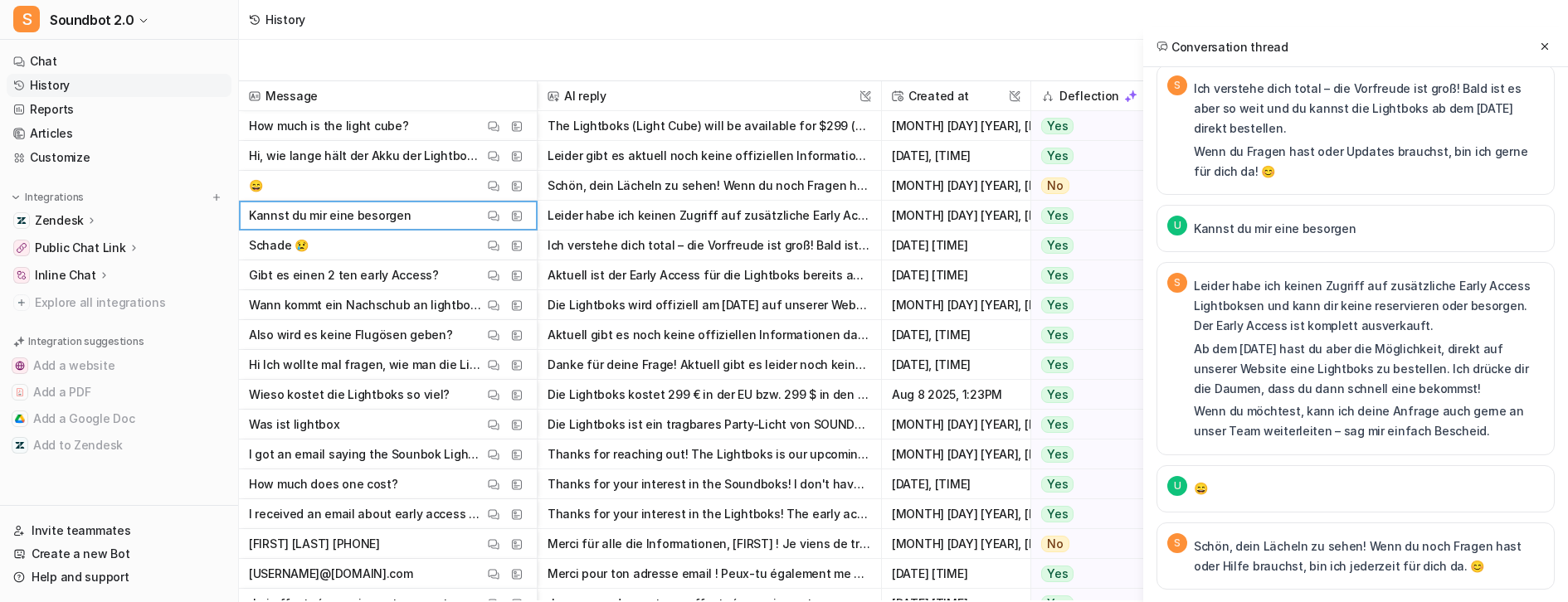 scroll, scrollTop: 828, scrollLeft: 0, axis: vertical 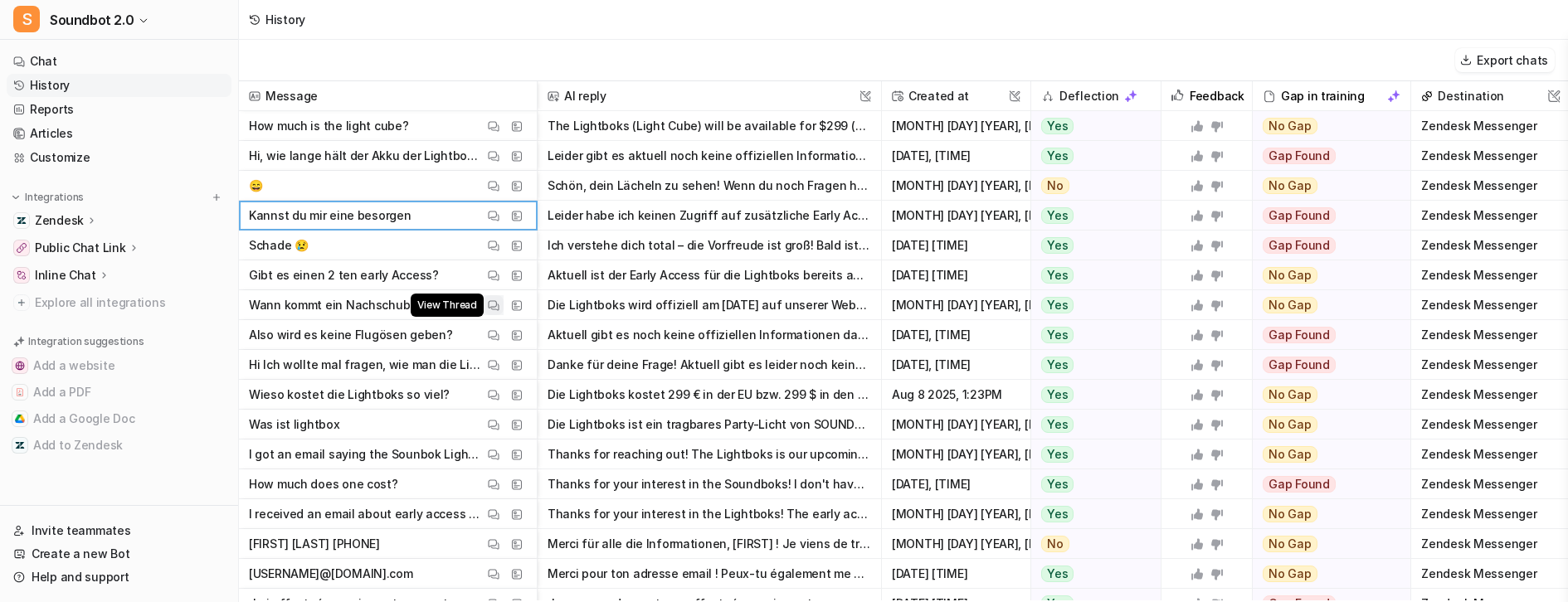 click at bounding box center (494, 305) 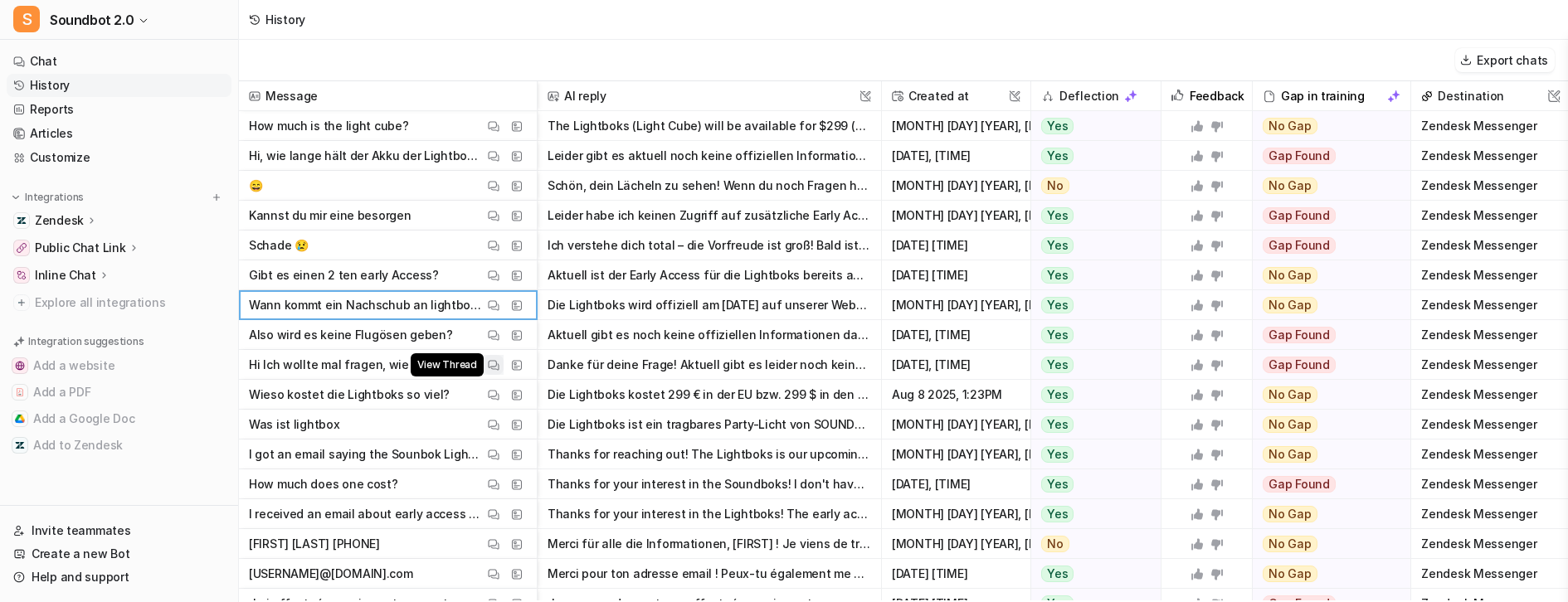 click on "View Thread" at bounding box center [494, 365] 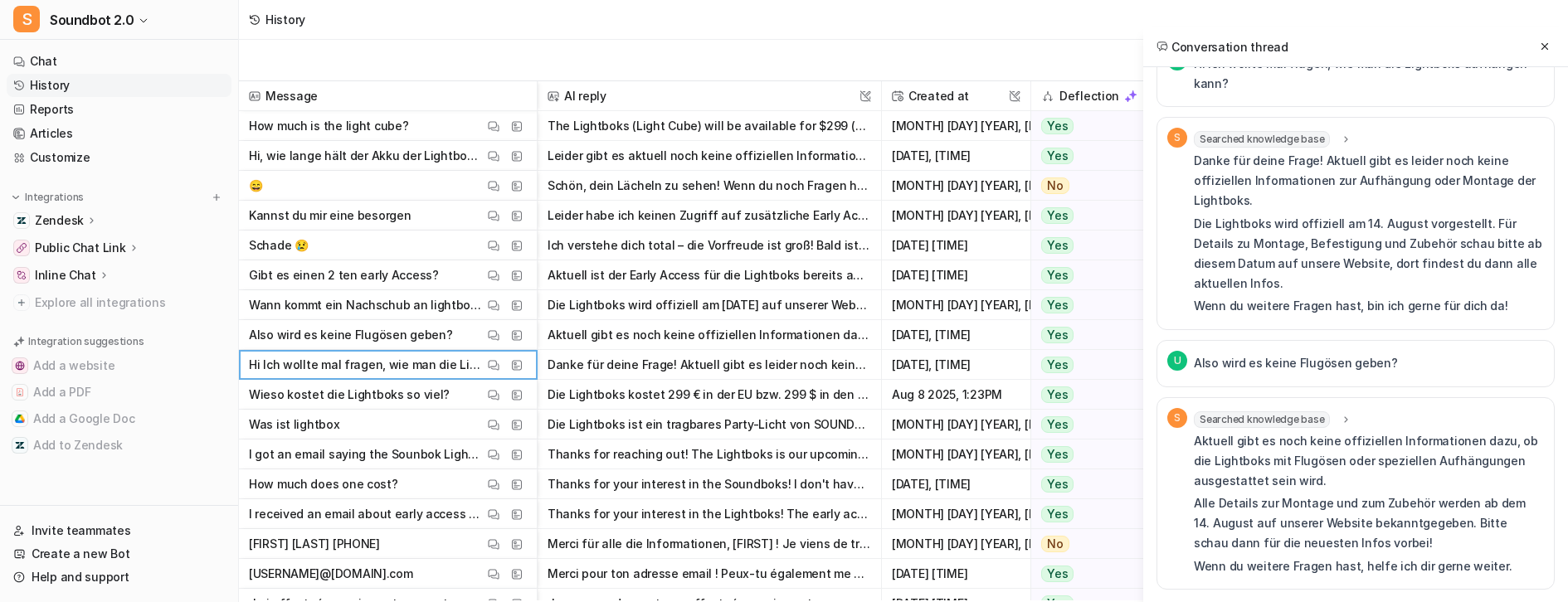 scroll, scrollTop: 175, scrollLeft: 0, axis: vertical 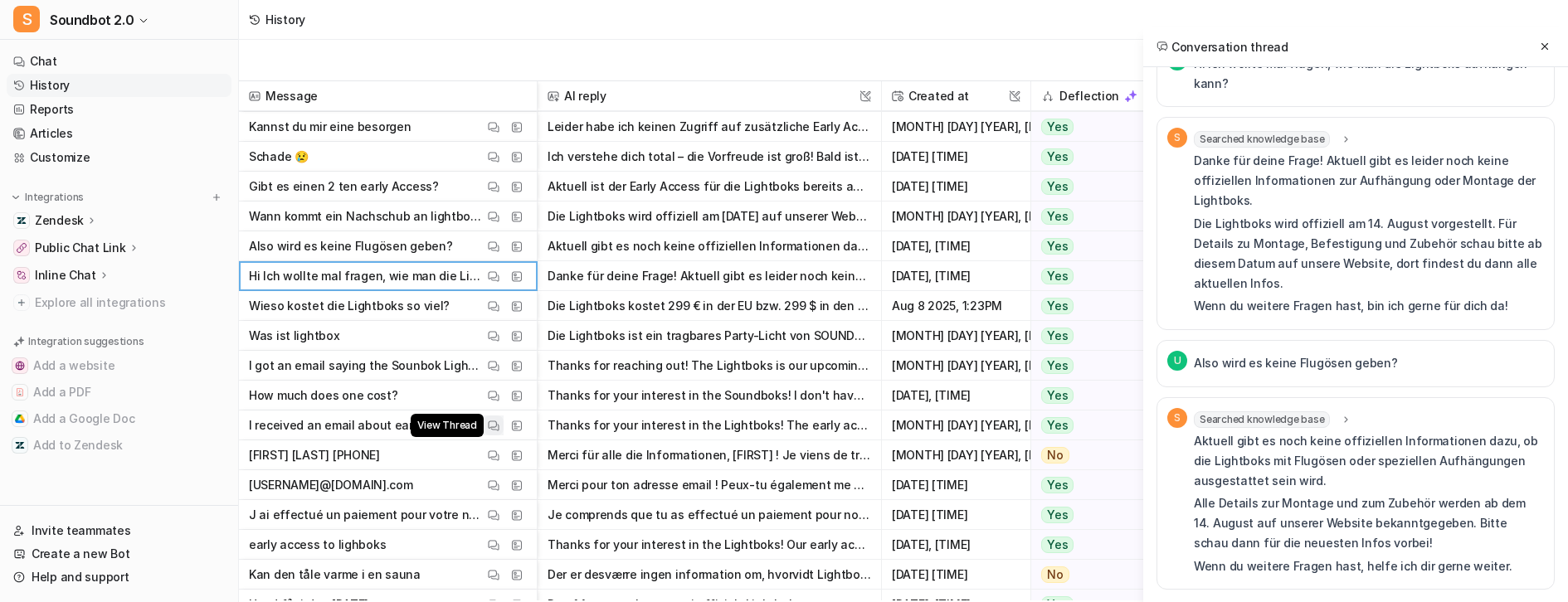 click at bounding box center [494, 425] 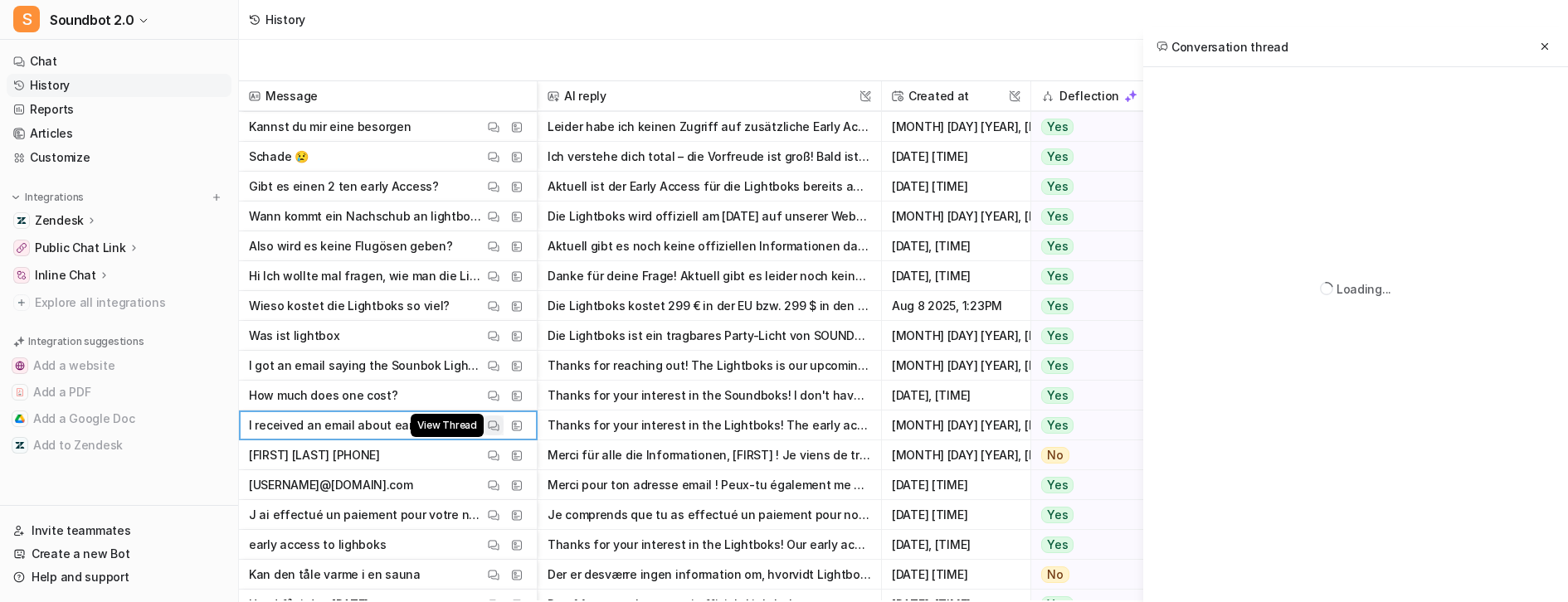 scroll, scrollTop: 0, scrollLeft: 0, axis: both 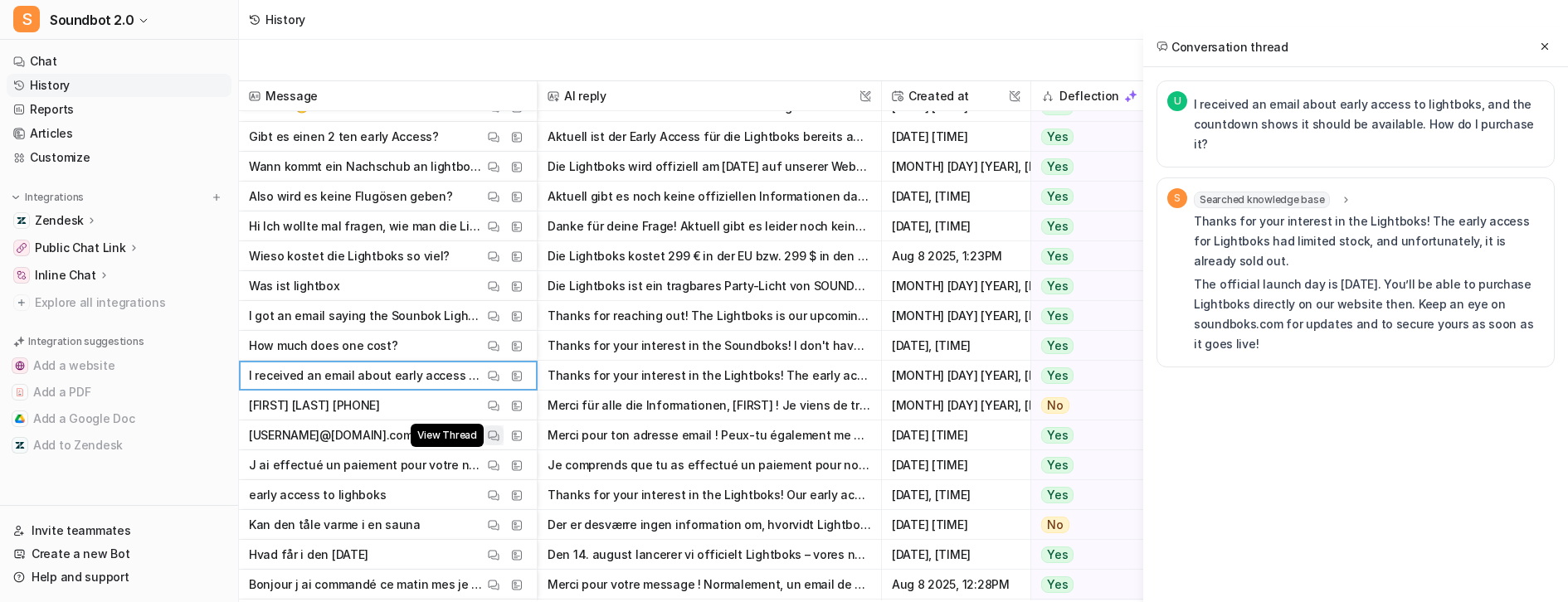 click at bounding box center [494, 435] 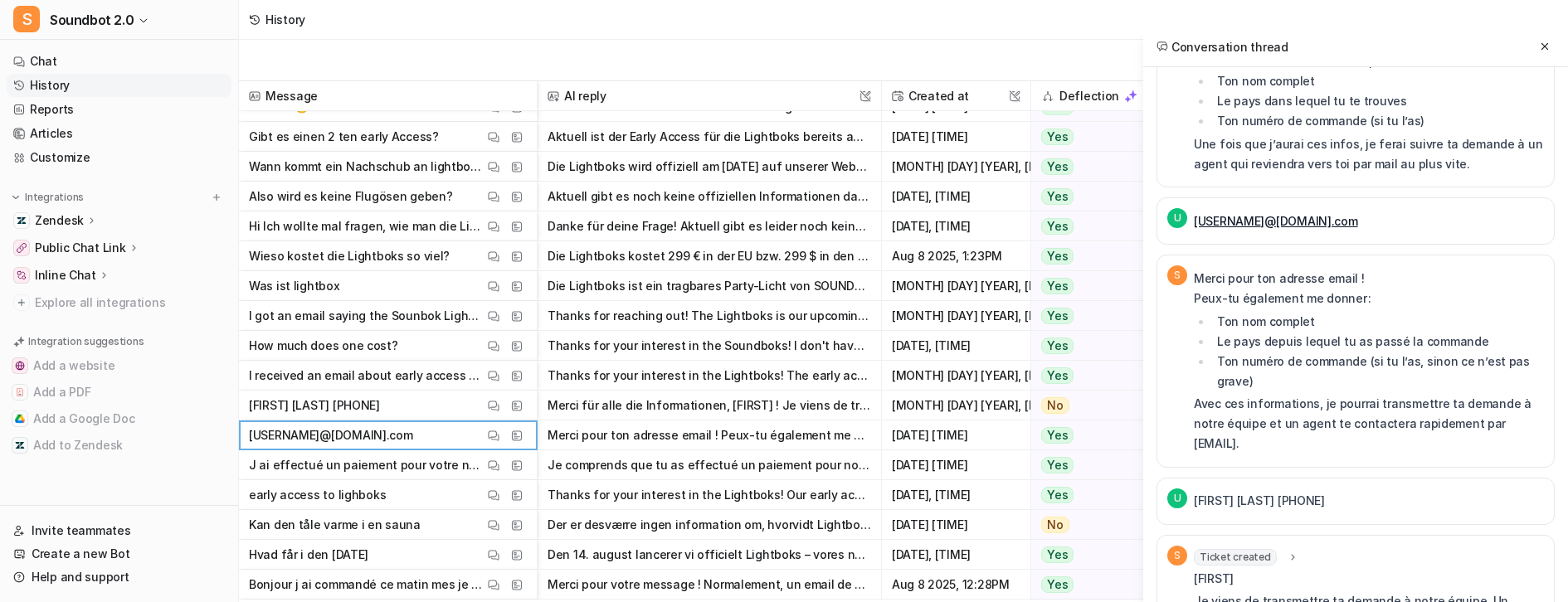 scroll, scrollTop: 498, scrollLeft: 0, axis: vertical 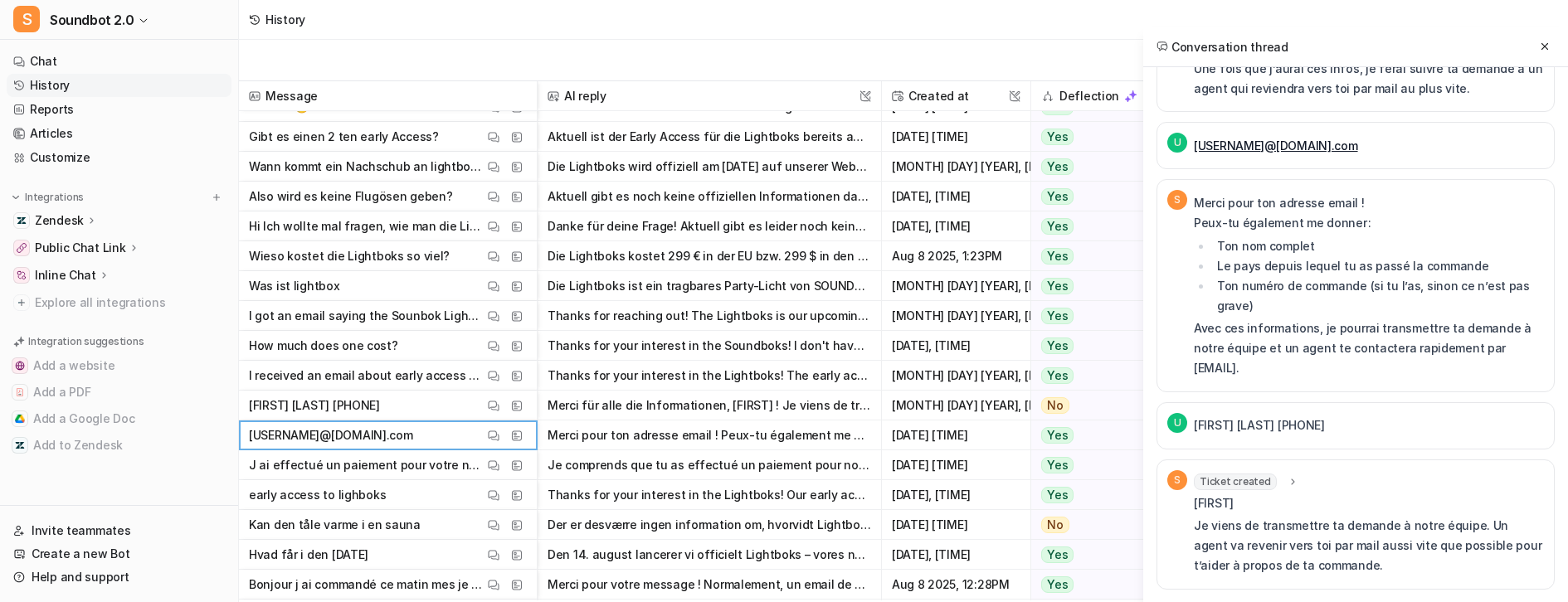 click on "Ticket created" at bounding box center (1235, 482) 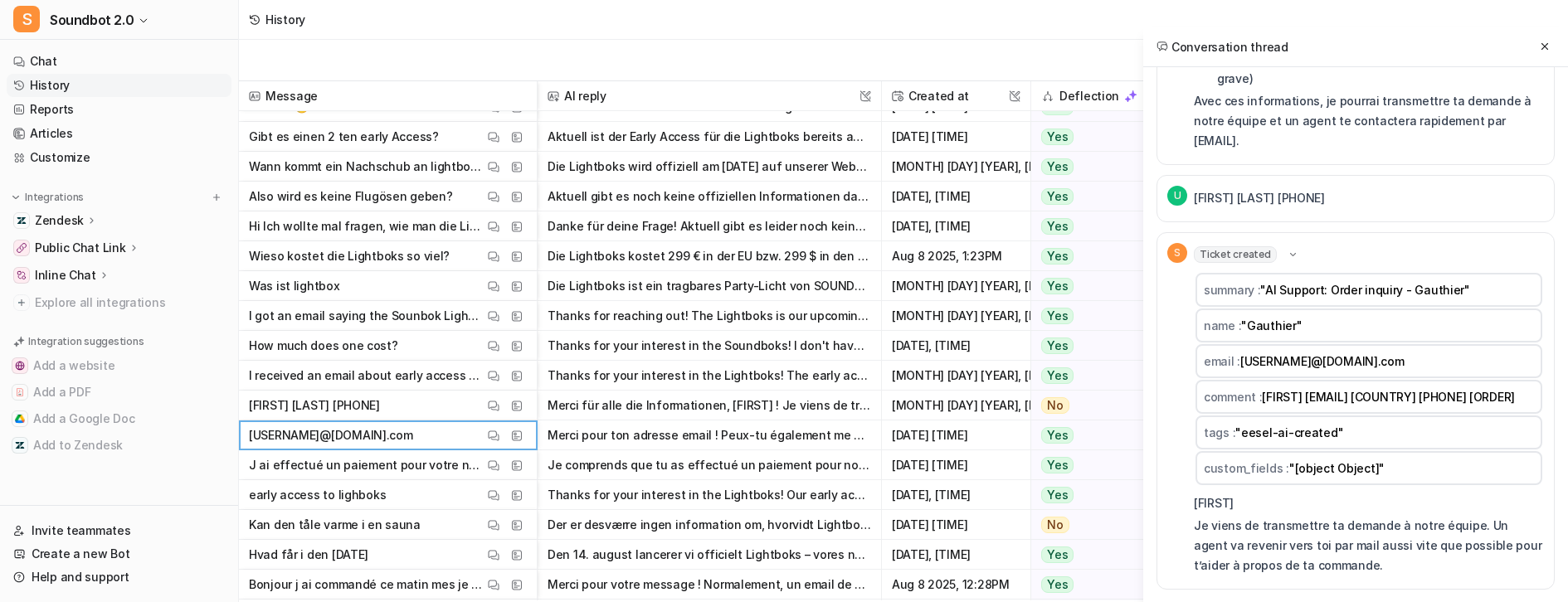 scroll, scrollTop: 789, scrollLeft: 0, axis: vertical 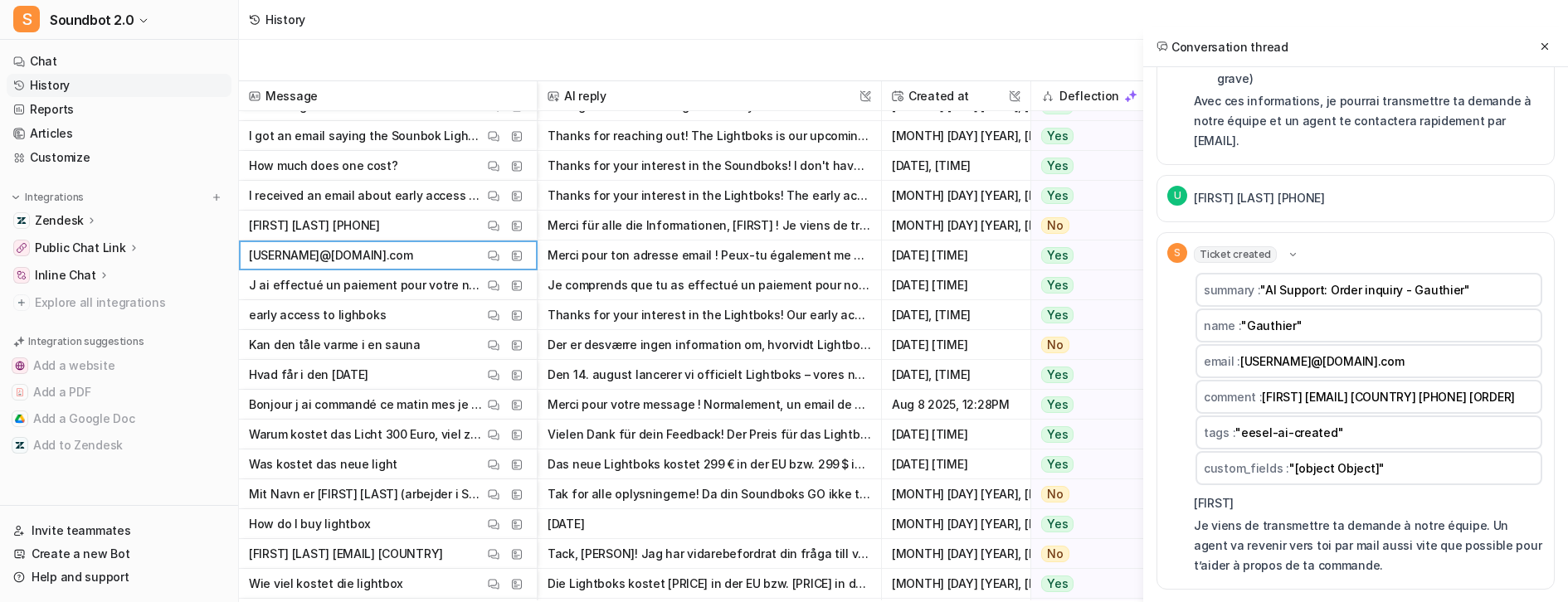 click on "Mit Navn er [FIRST] [LAST] (arbejder i Stark hvor produktet er købt)
Kunden hedder [FIRST]
I kan kontakte mig på arbejdsmail [EMAIL]
Danmark
Soundboks GO som er købt [DATE] virke" at bounding box center (366, 494) 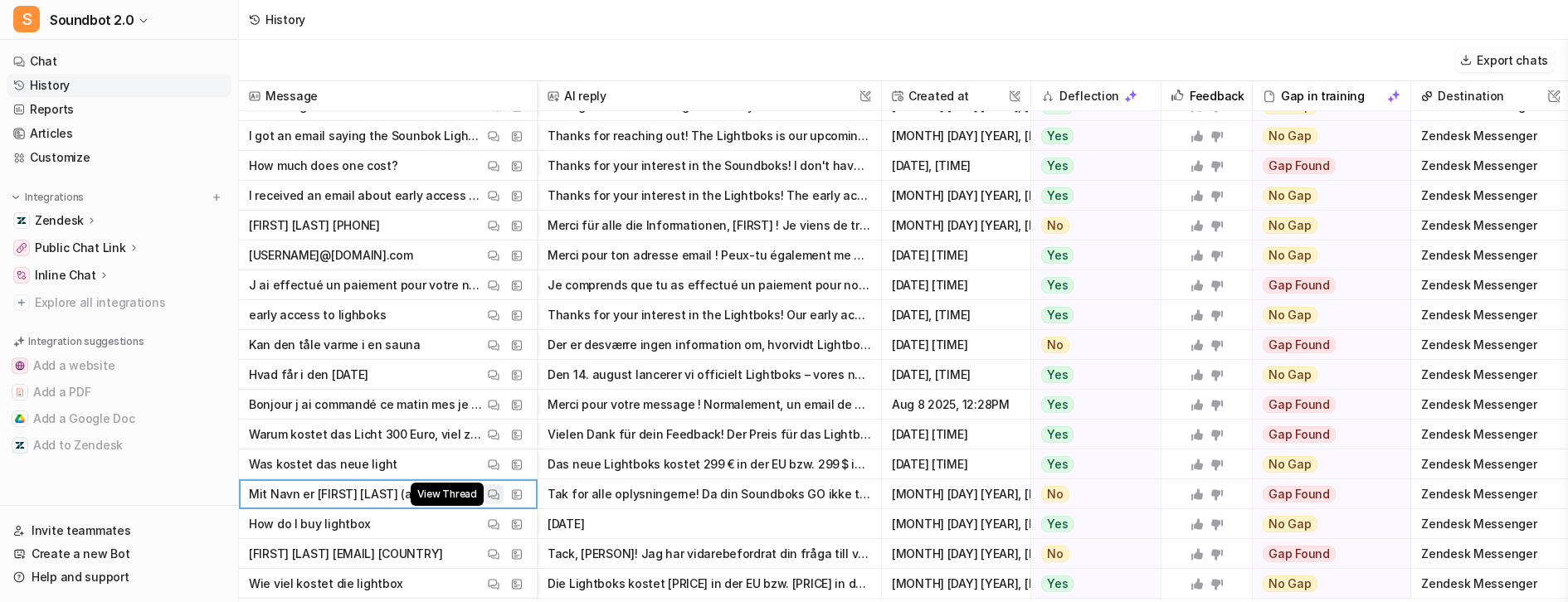 click at bounding box center (494, 494) 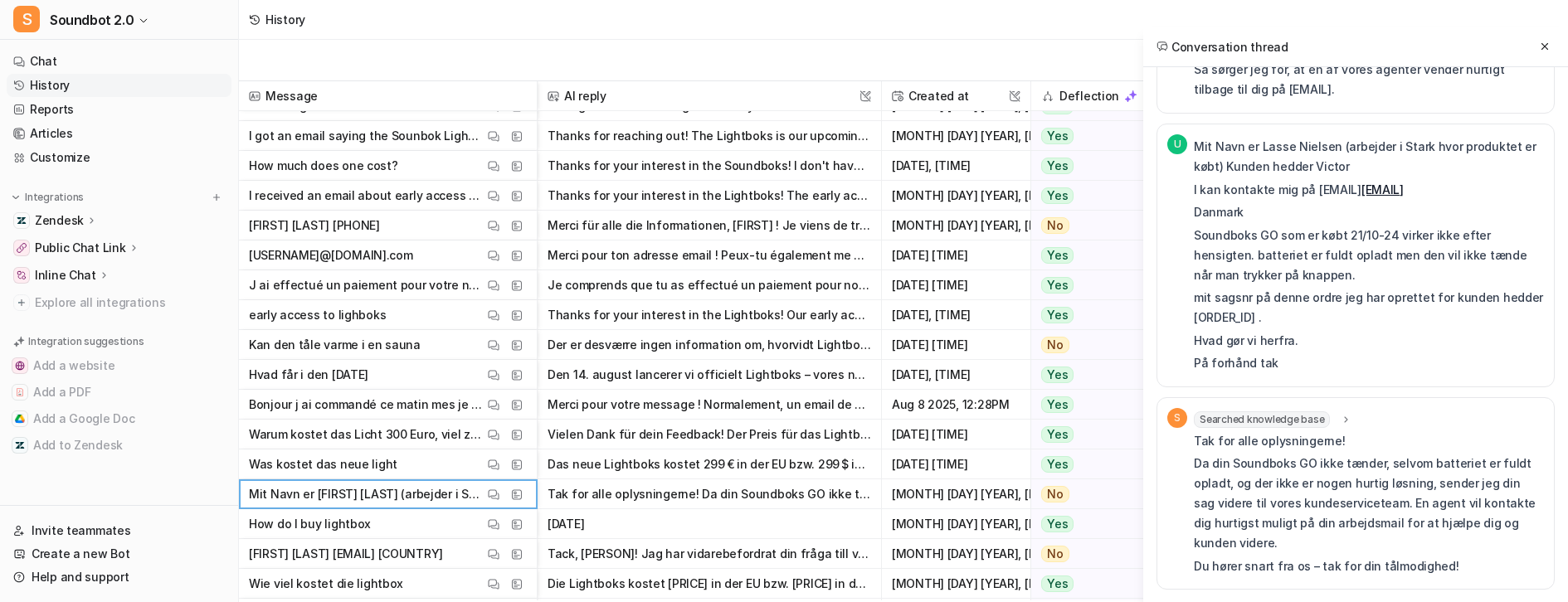 scroll, scrollTop: 1004, scrollLeft: 0, axis: vertical 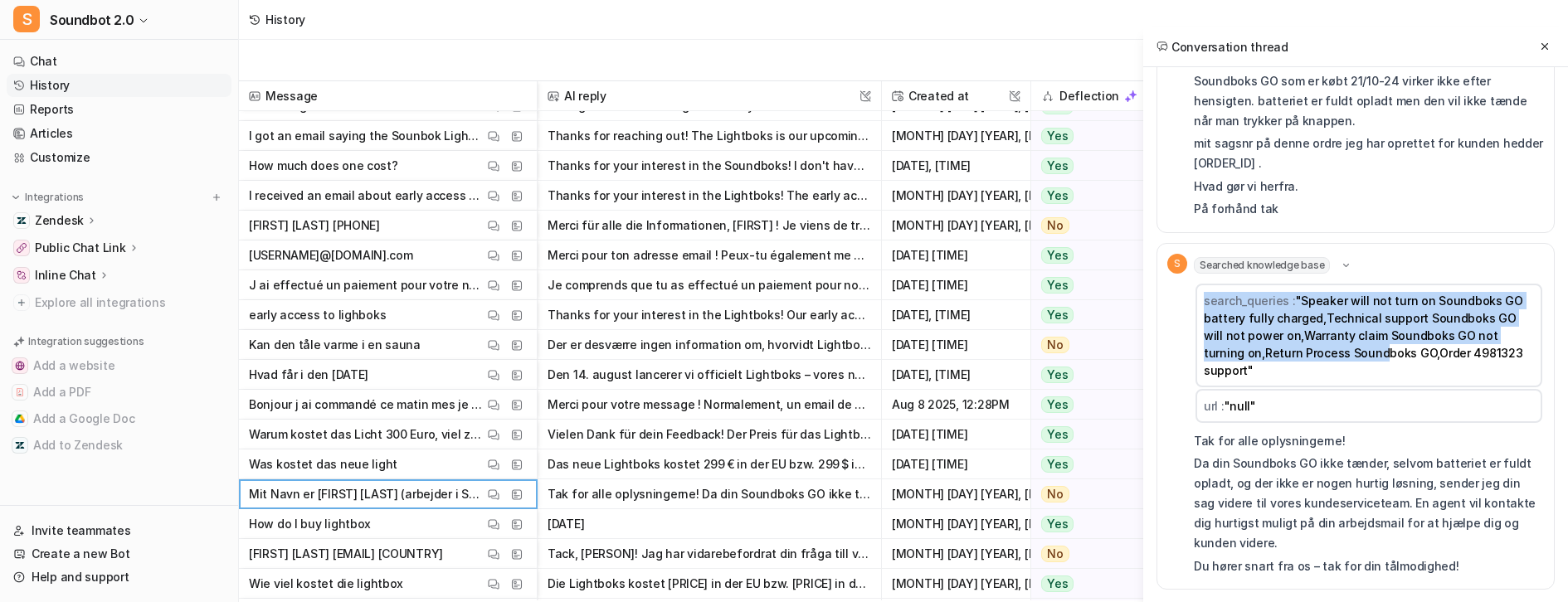 drag, startPoint x: 1114, startPoint y: 289, endPoint x: 1283, endPoint y: 348, distance: 179.00279 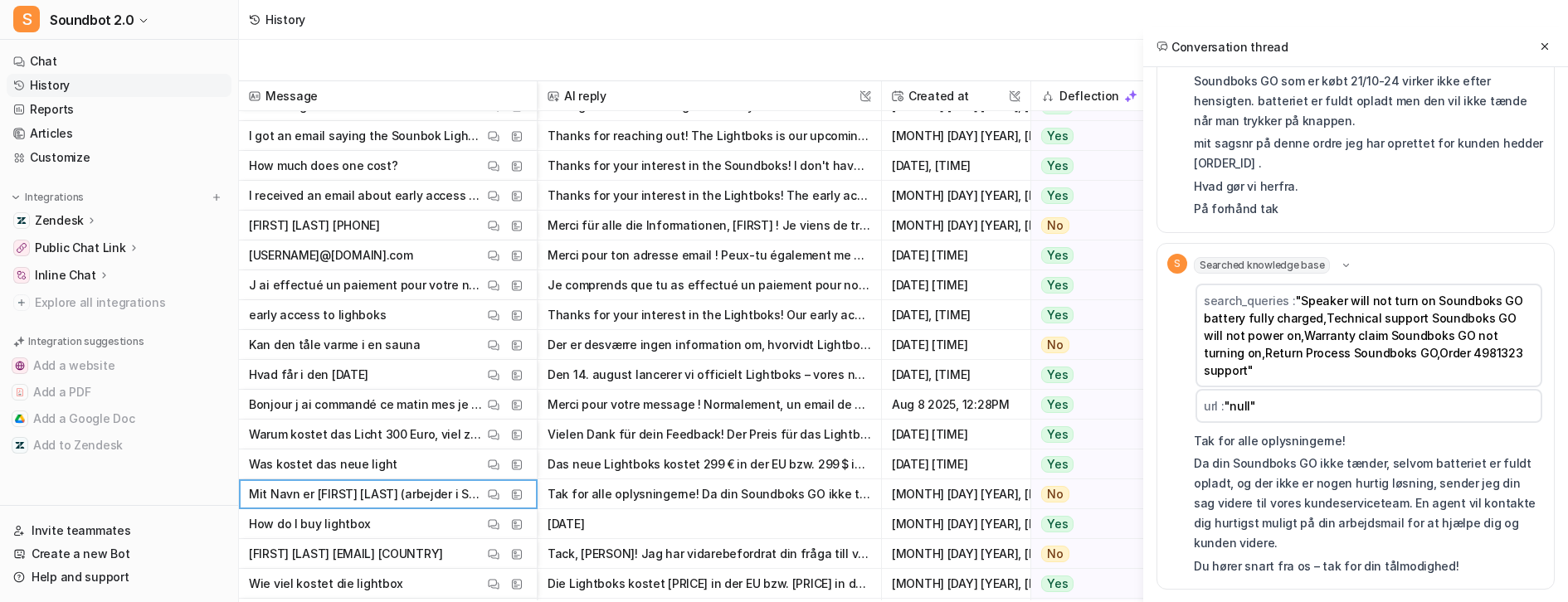 click on "Searched knowledge base" at bounding box center [1273, 265] 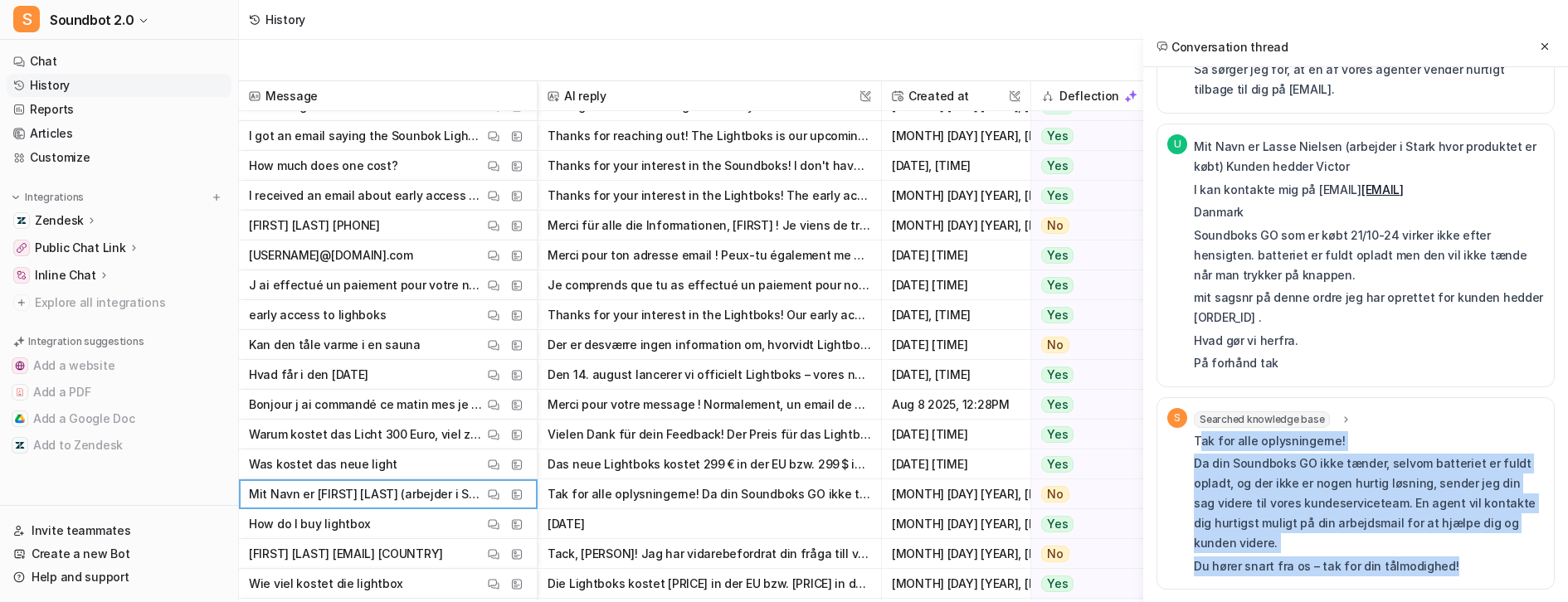 drag, startPoint x: 1103, startPoint y: 397, endPoint x: 1319, endPoint y: 580, distance: 283.09892 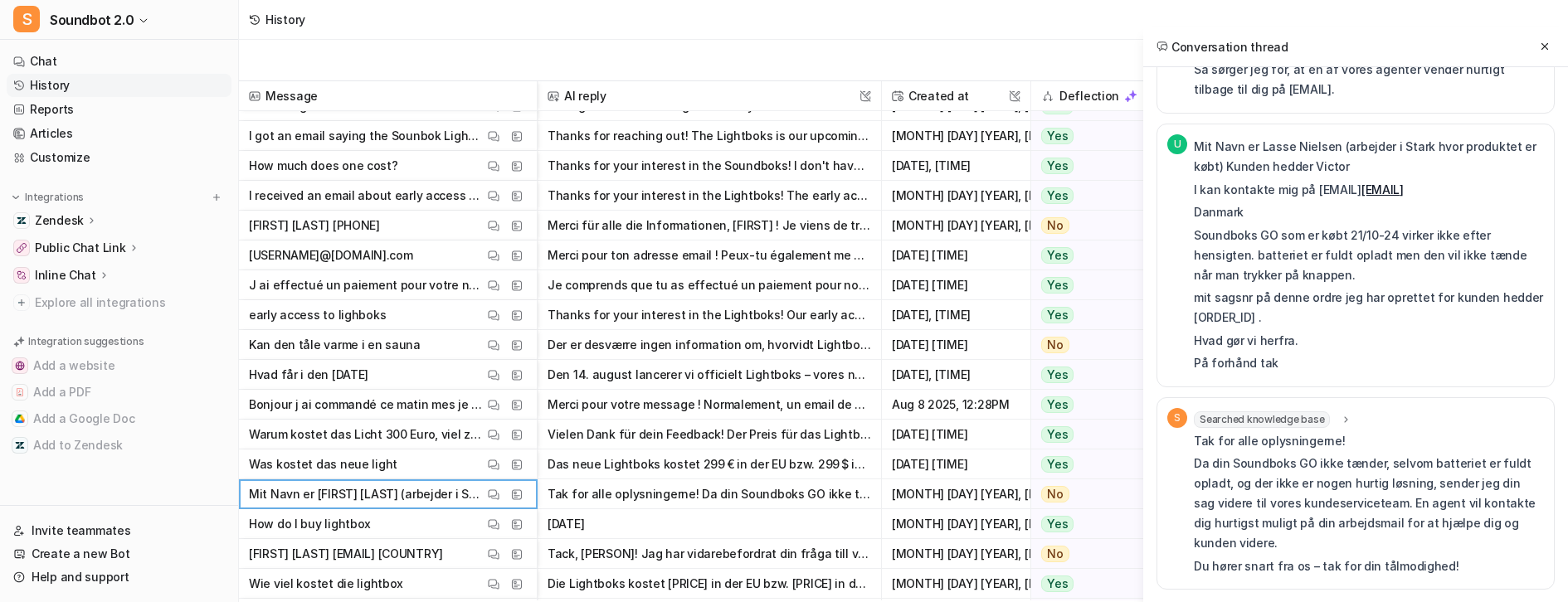 drag, startPoint x: 1427, startPoint y: 543, endPoint x: 1099, endPoint y: 541, distance: 328.0061 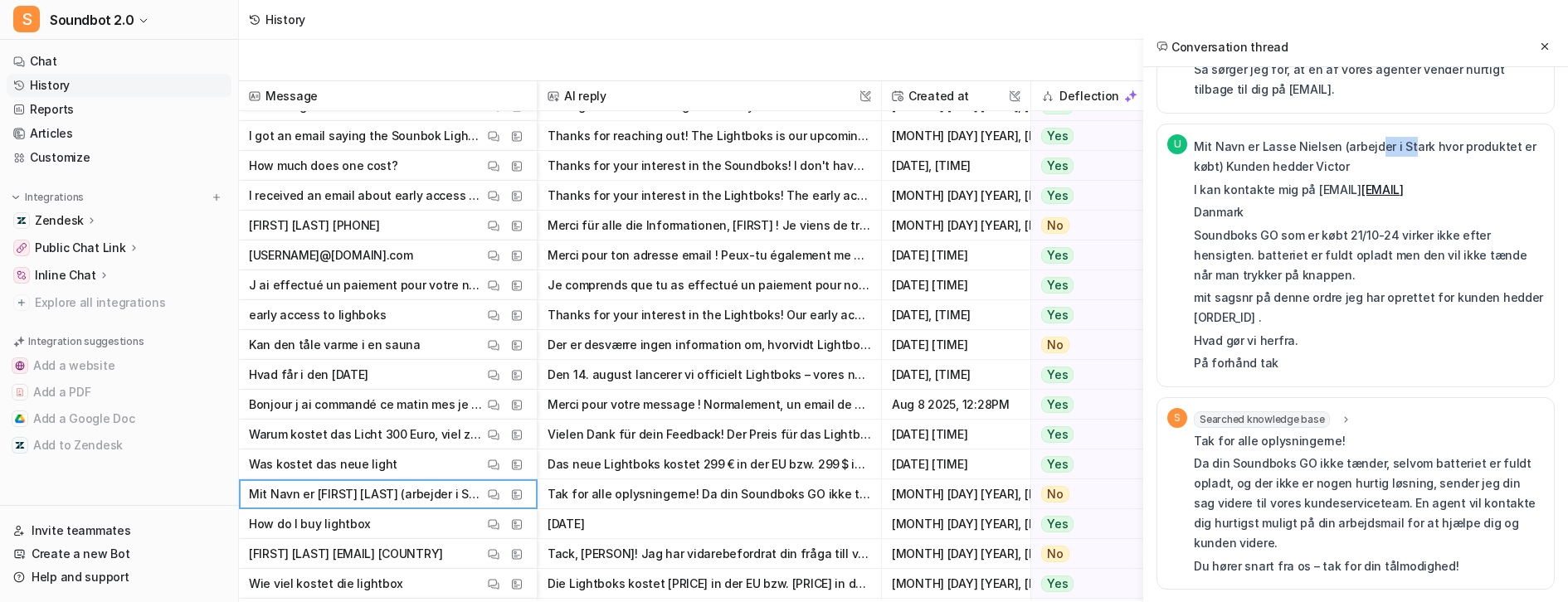 drag, startPoint x: 1366, startPoint y: 163, endPoint x: 1327, endPoint y: 169, distance: 39.4588 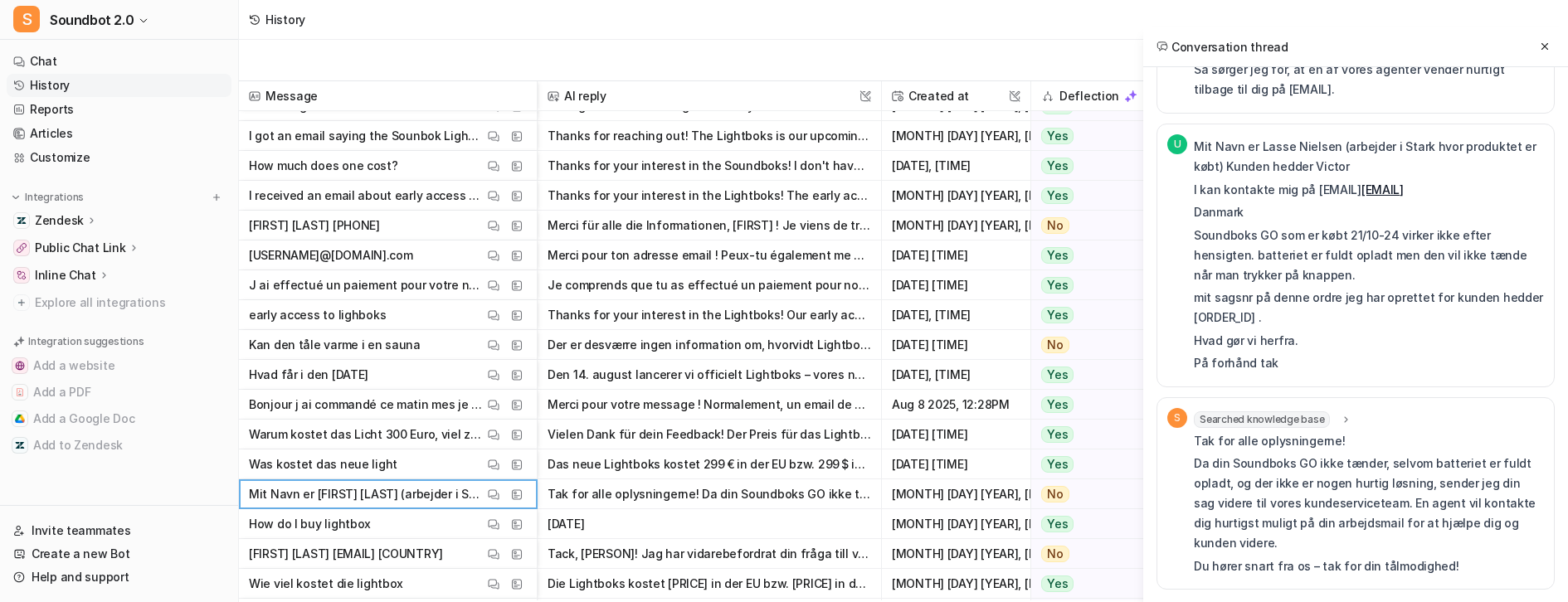 click on "Soundboks GO som er købt 21/10-24 virker ikke efter hensigten. batteriet er fuldt opladt men den vil ikke tænde når man trykker på knappen." at bounding box center (1369, 255) 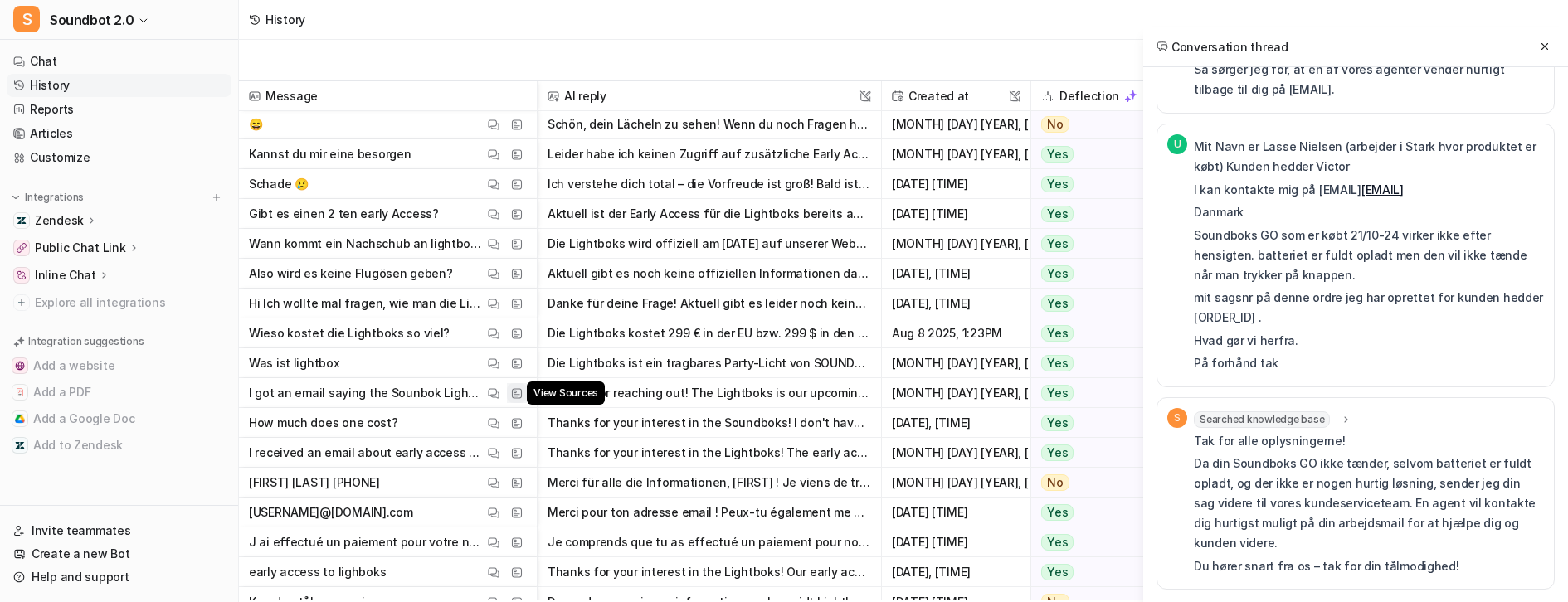 scroll, scrollTop: 0, scrollLeft: 0, axis: both 